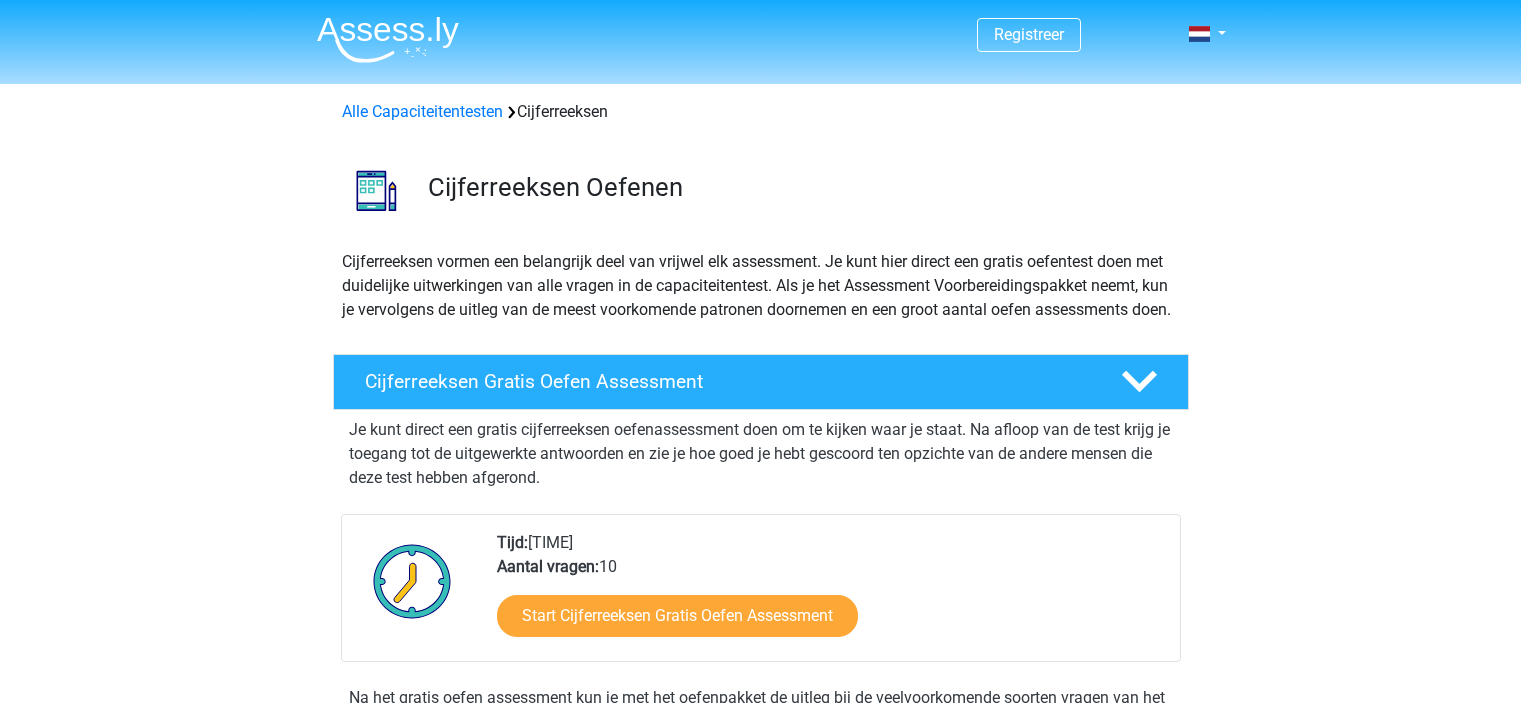 scroll, scrollTop: 288, scrollLeft: 0, axis: vertical 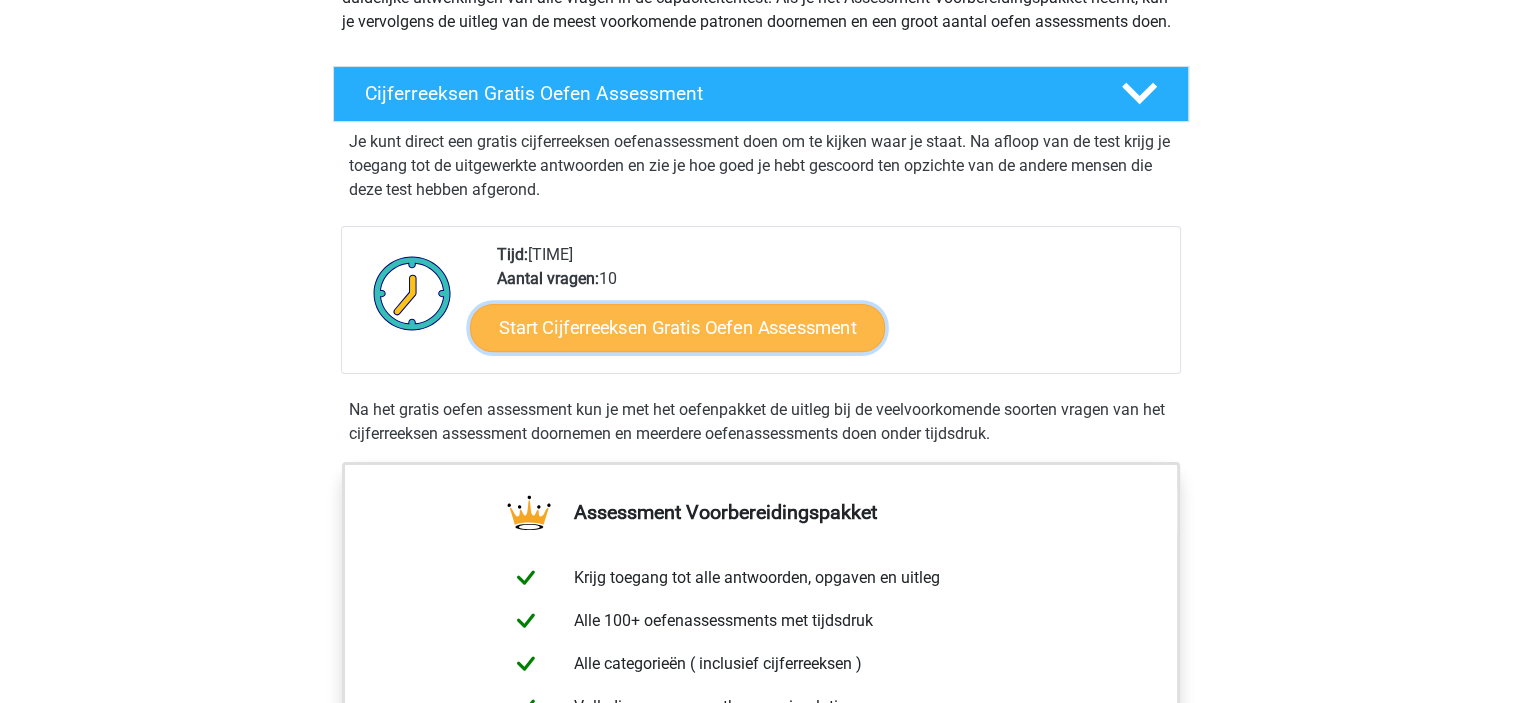 click on "Start Cijferreeksen
Gratis Oefen Assessment" at bounding box center (677, 327) 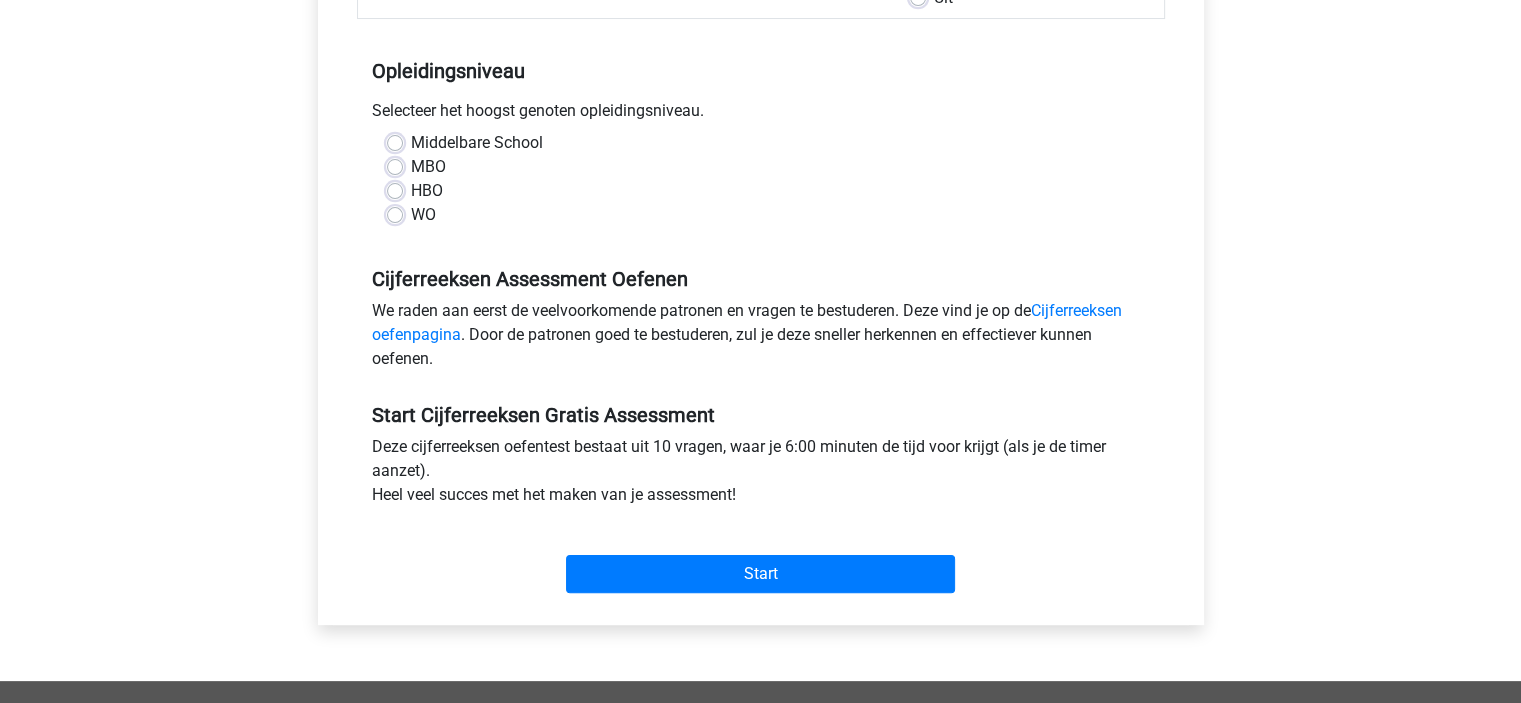 scroll, scrollTop: 396, scrollLeft: 0, axis: vertical 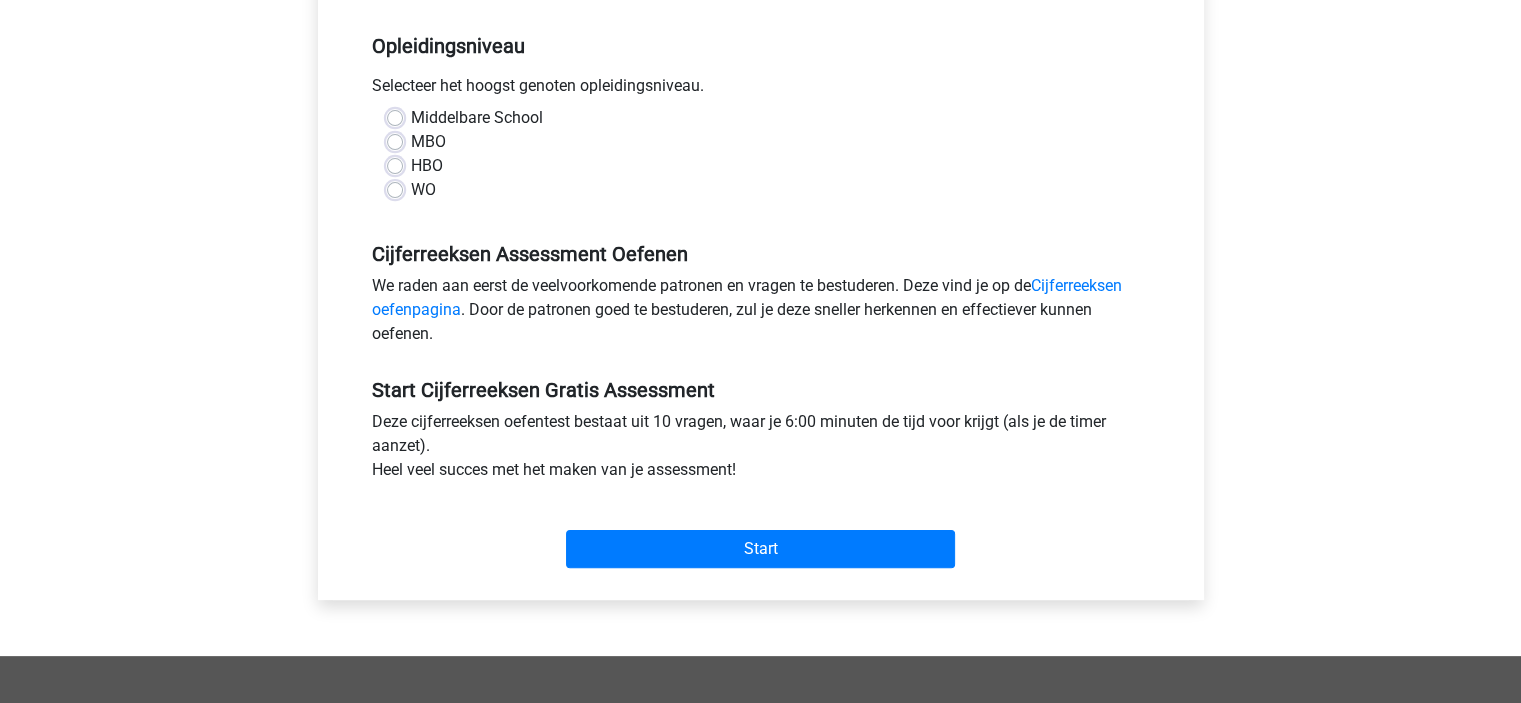 click on "Middelbare School" at bounding box center [477, 118] 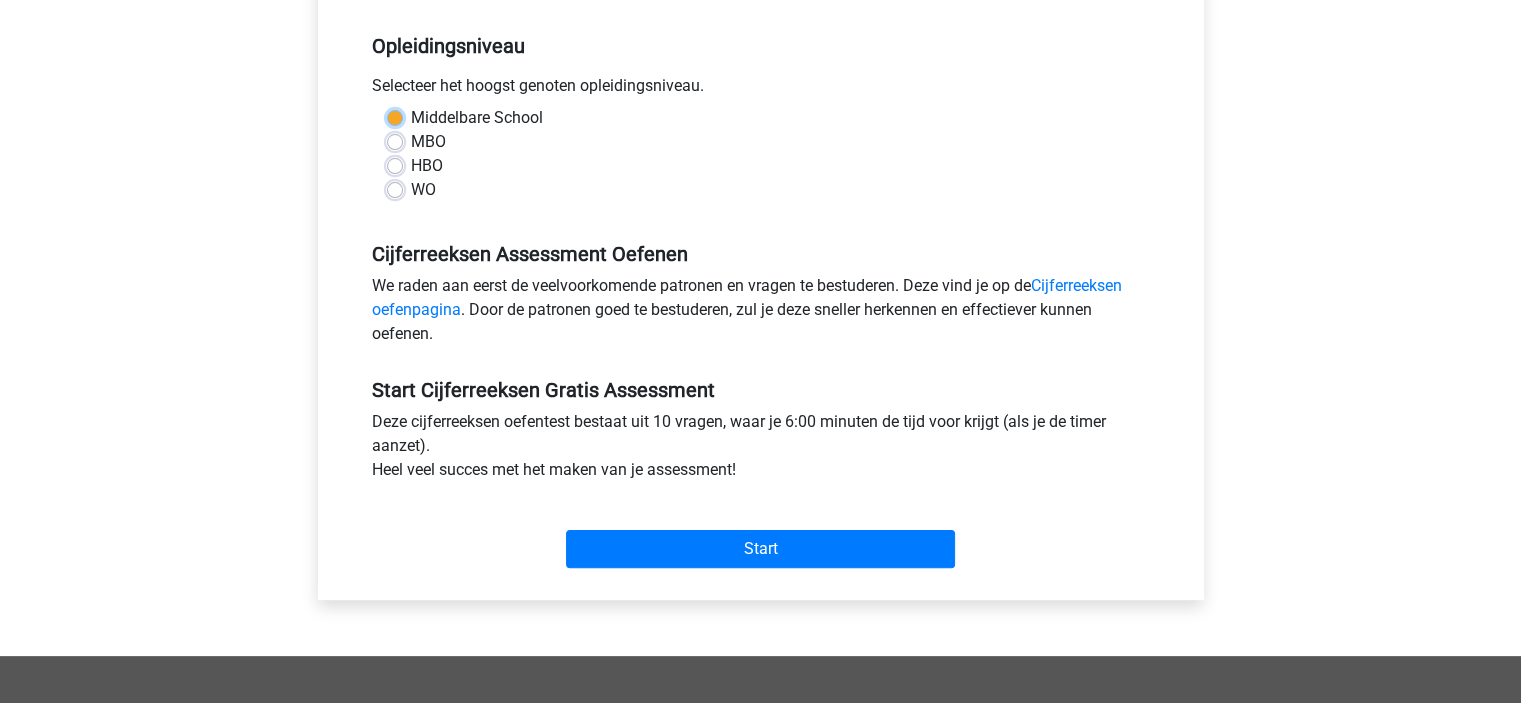 click on "Middelbare School" at bounding box center (395, 116) 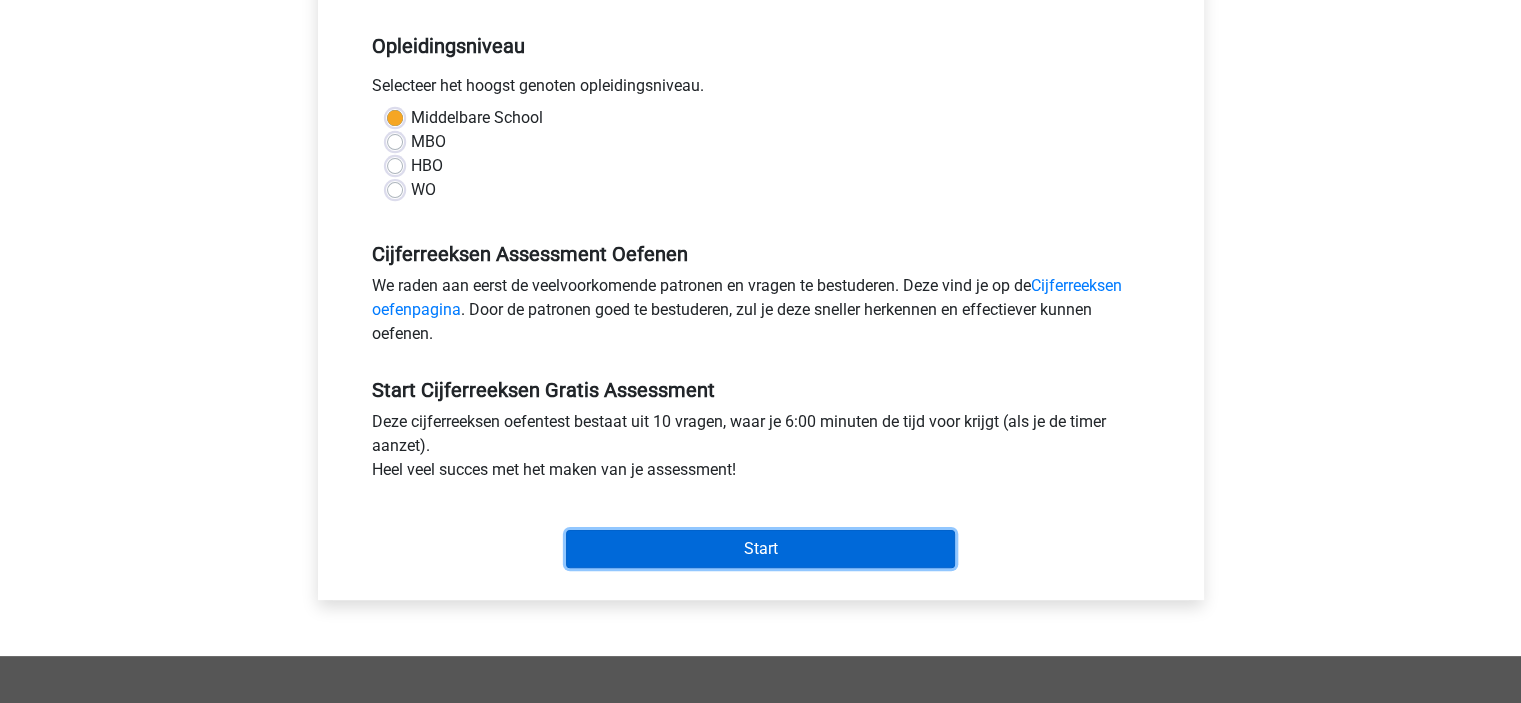 click on "Start" at bounding box center [760, 549] 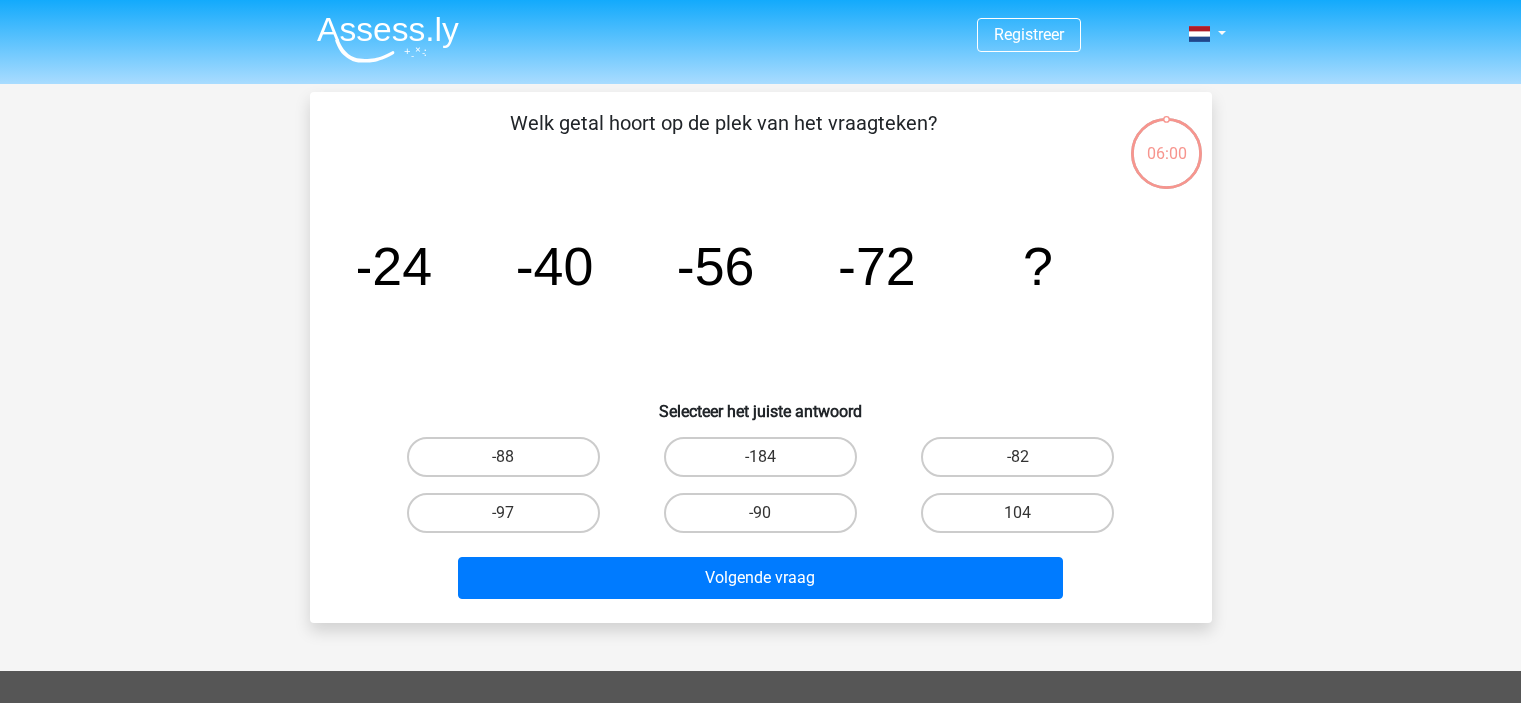 scroll, scrollTop: 0, scrollLeft: 0, axis: both 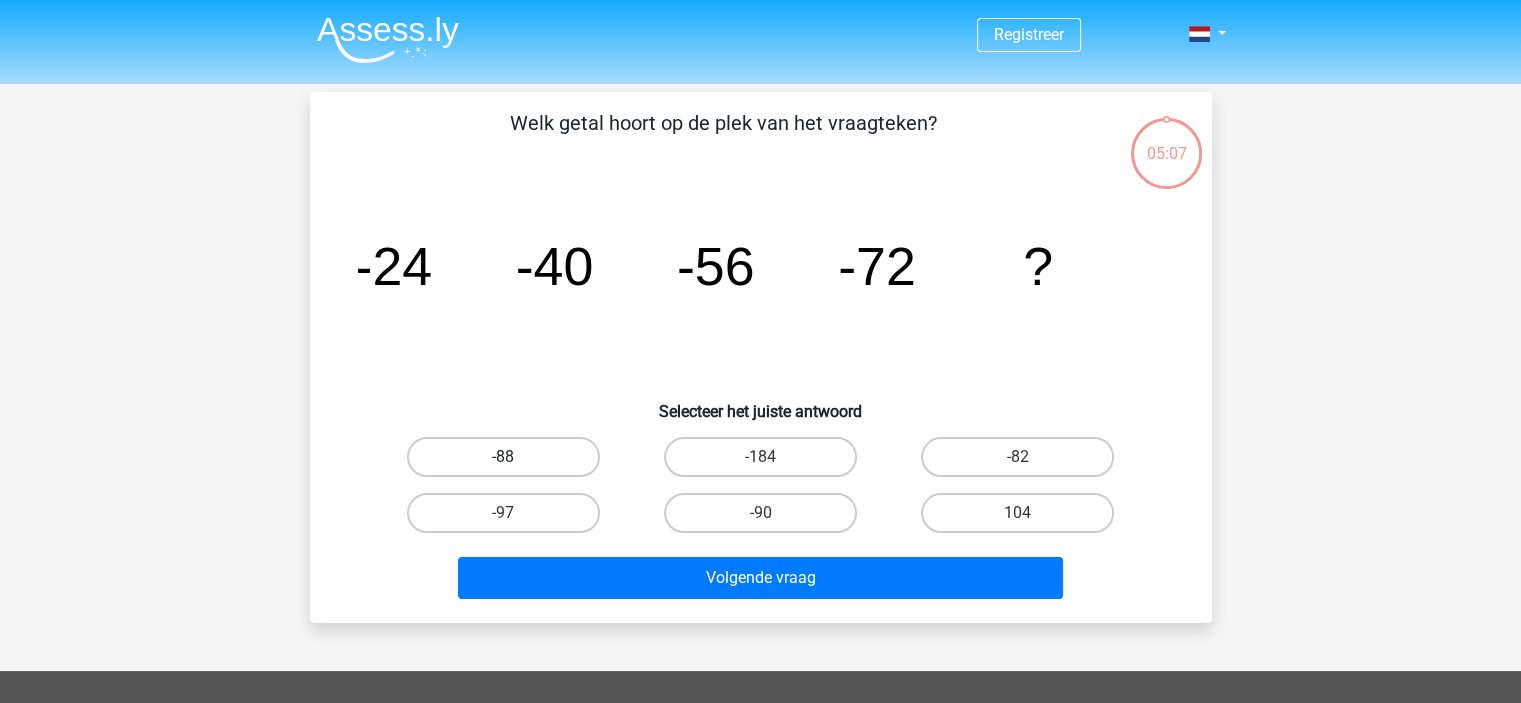 click on "-88" at bounding box center [503, 457] 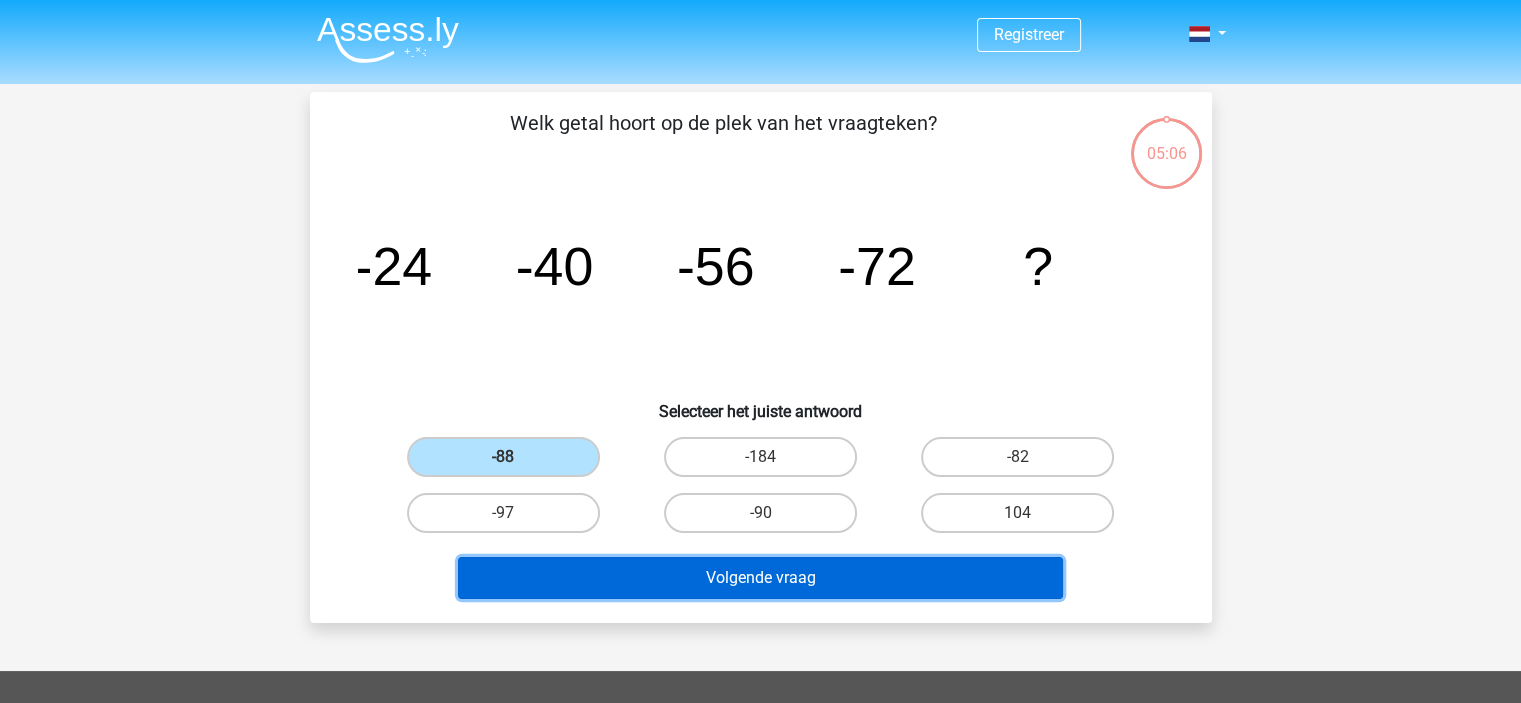 click on "Volgende vraag" at bounding box center [760, 578] 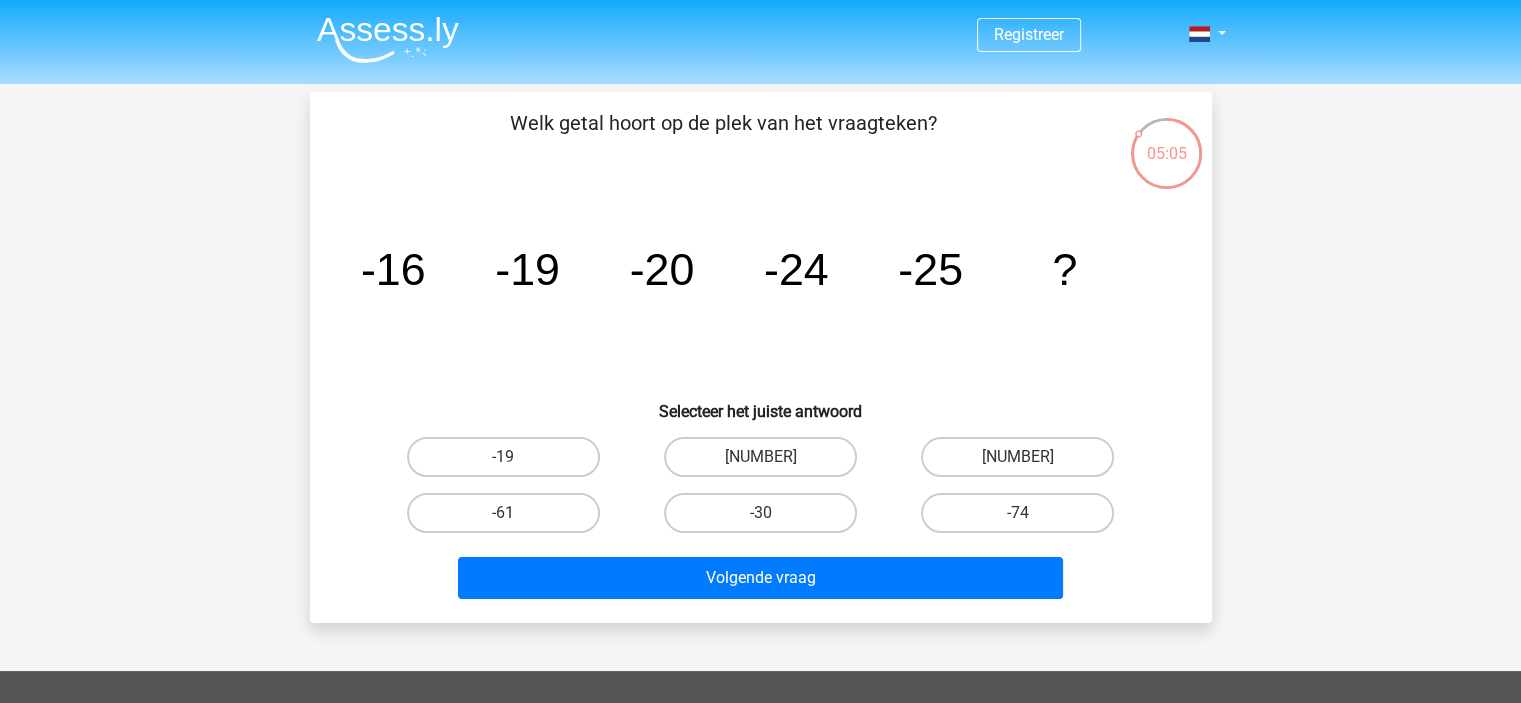 scroll, scrollTop: 2, scrollLeft: 0, axis: vertical 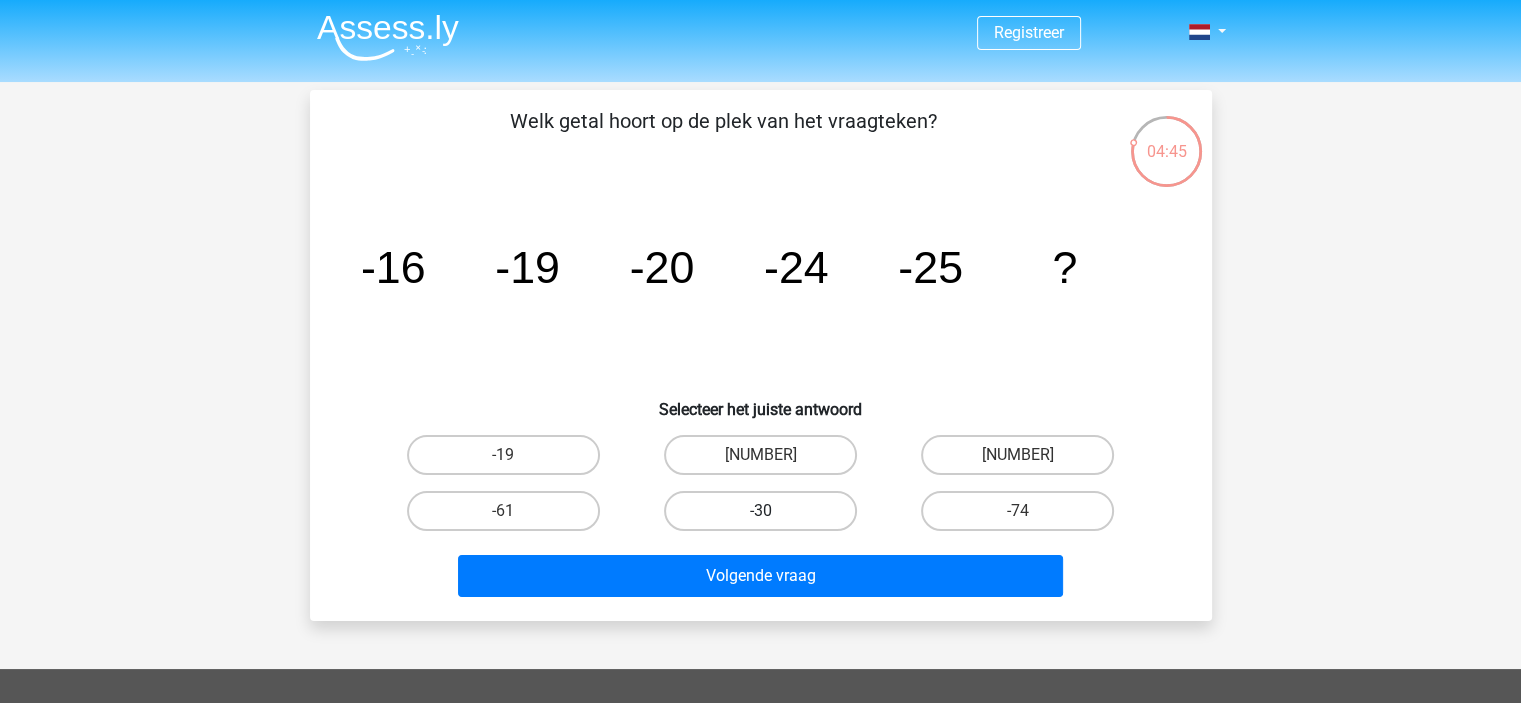 click on "-30" at bounding box center [760, 511] 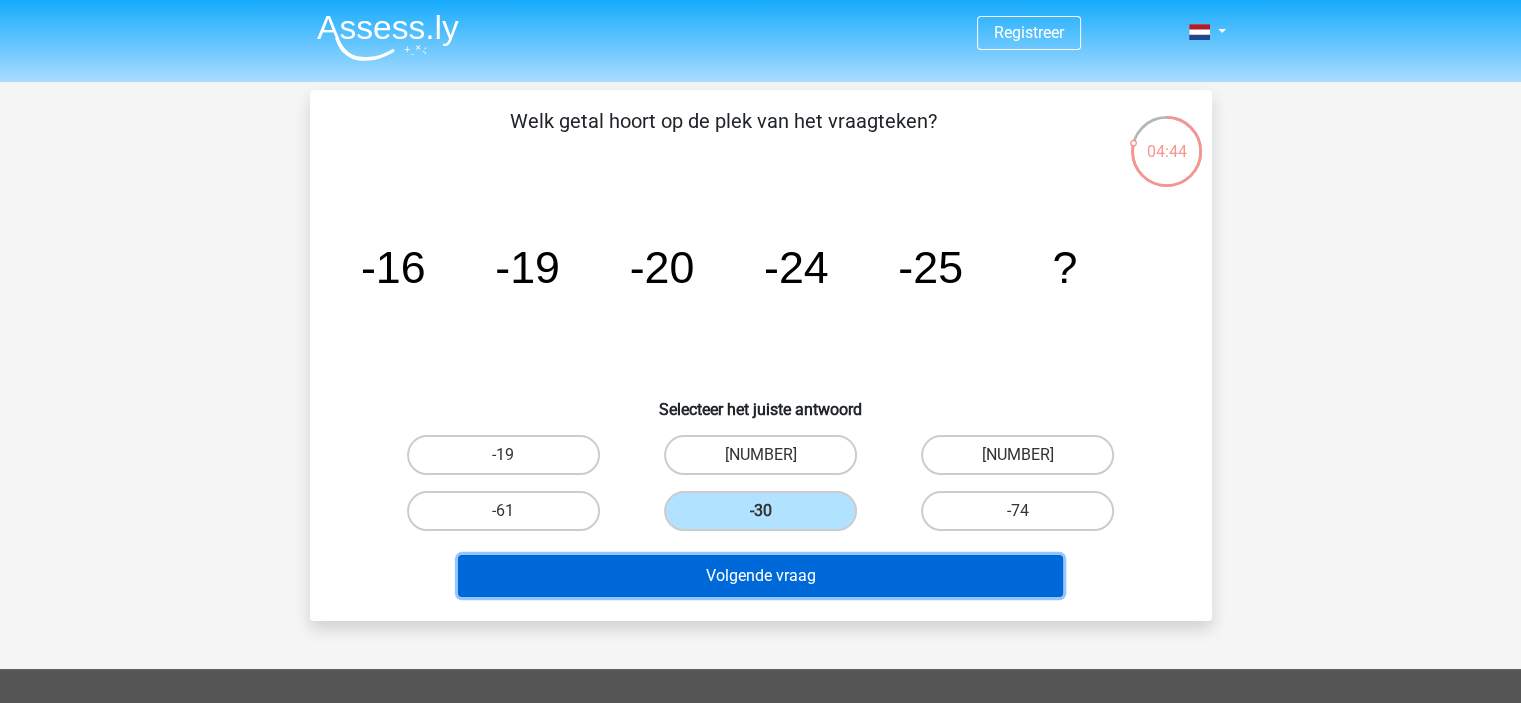 click on "Volgende vraag" at bounding box center (760, 576) 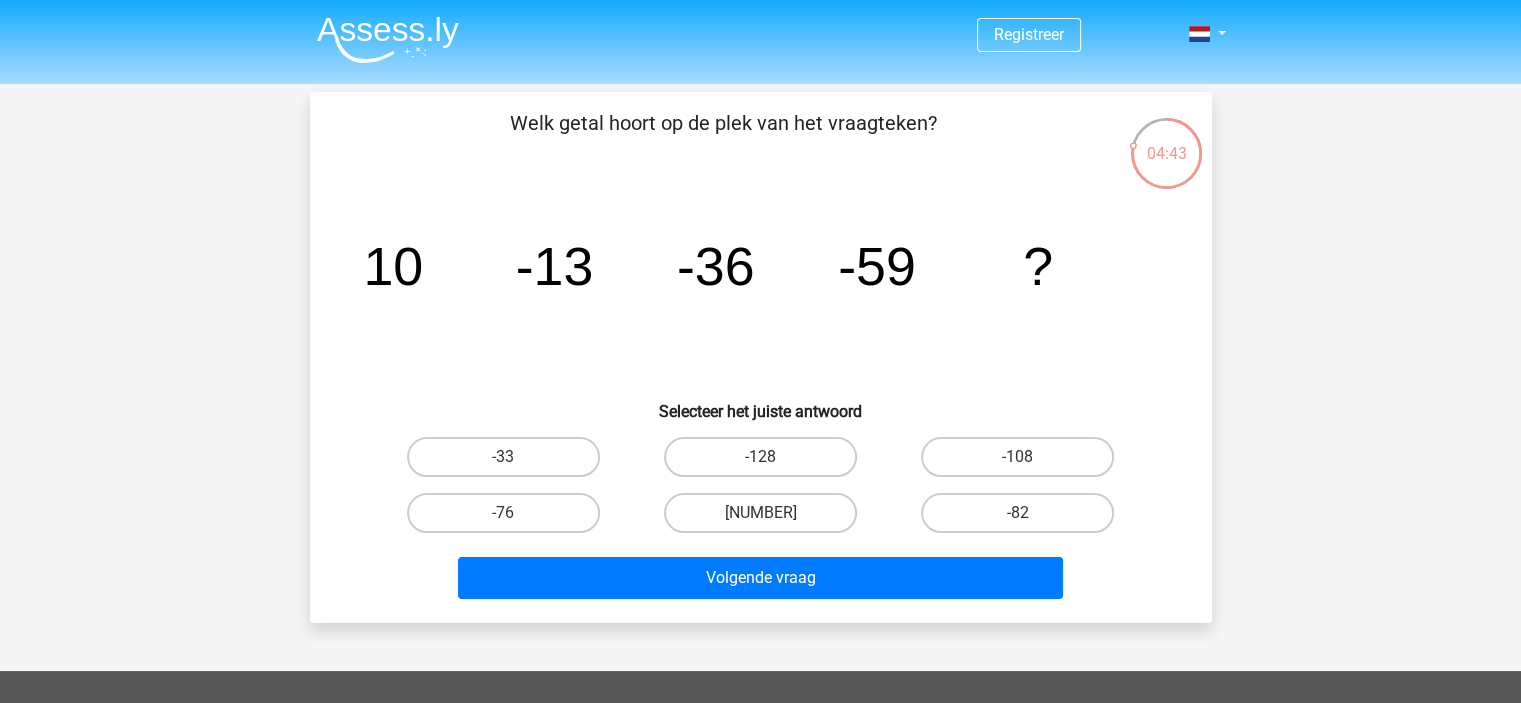 scroll, scrollTop: 0, scrollLeft: 0, axis: both 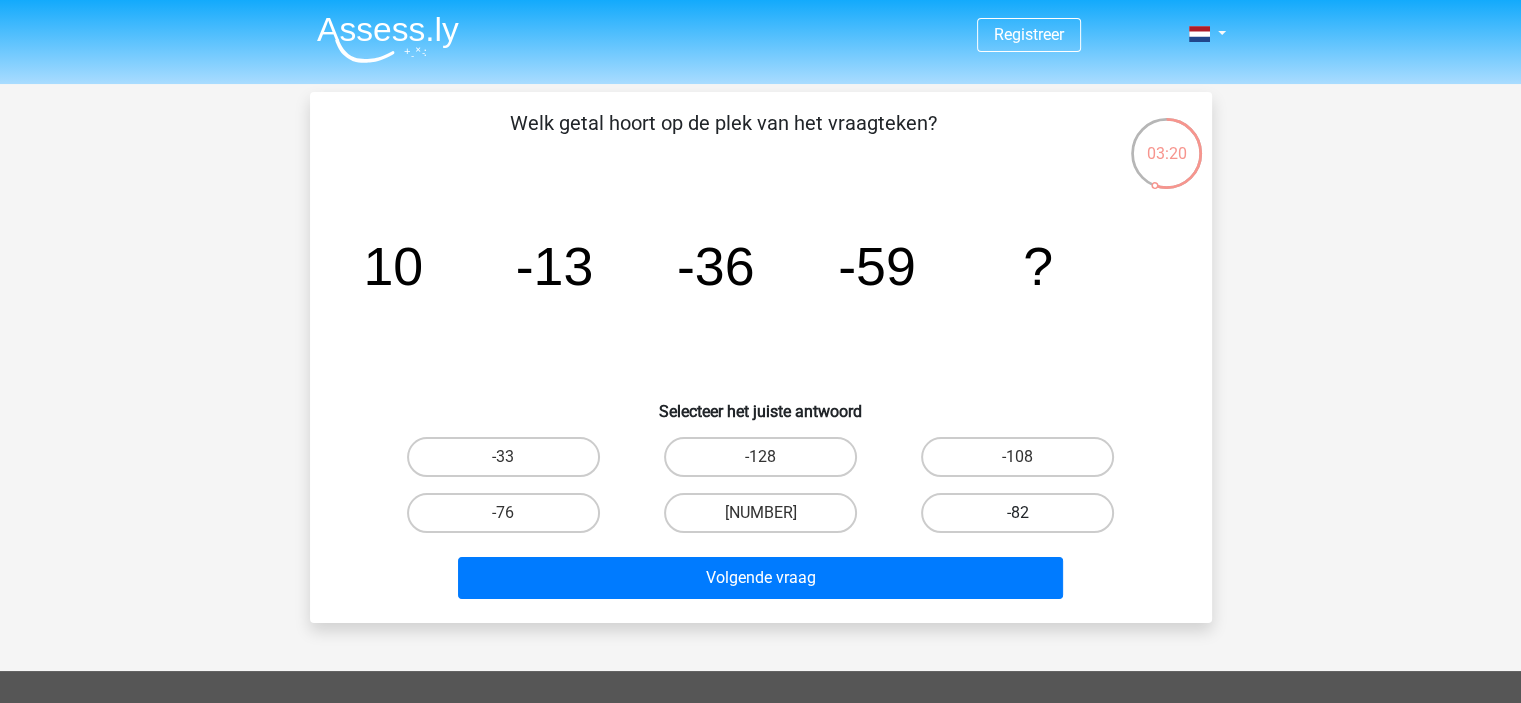 click on "-82" at bounding box center [1017, 513] 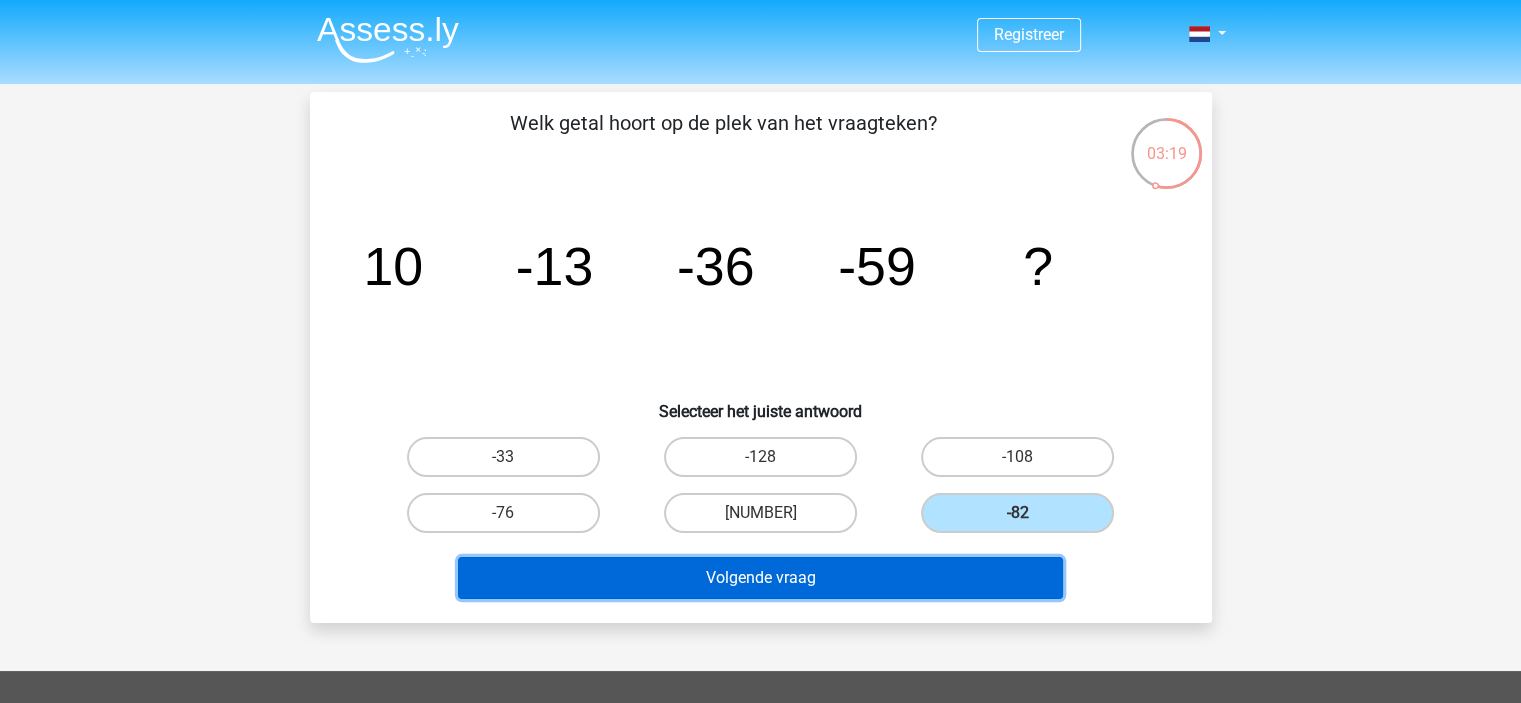 click on "Volgende vraag" at bounding box center [760, 578] 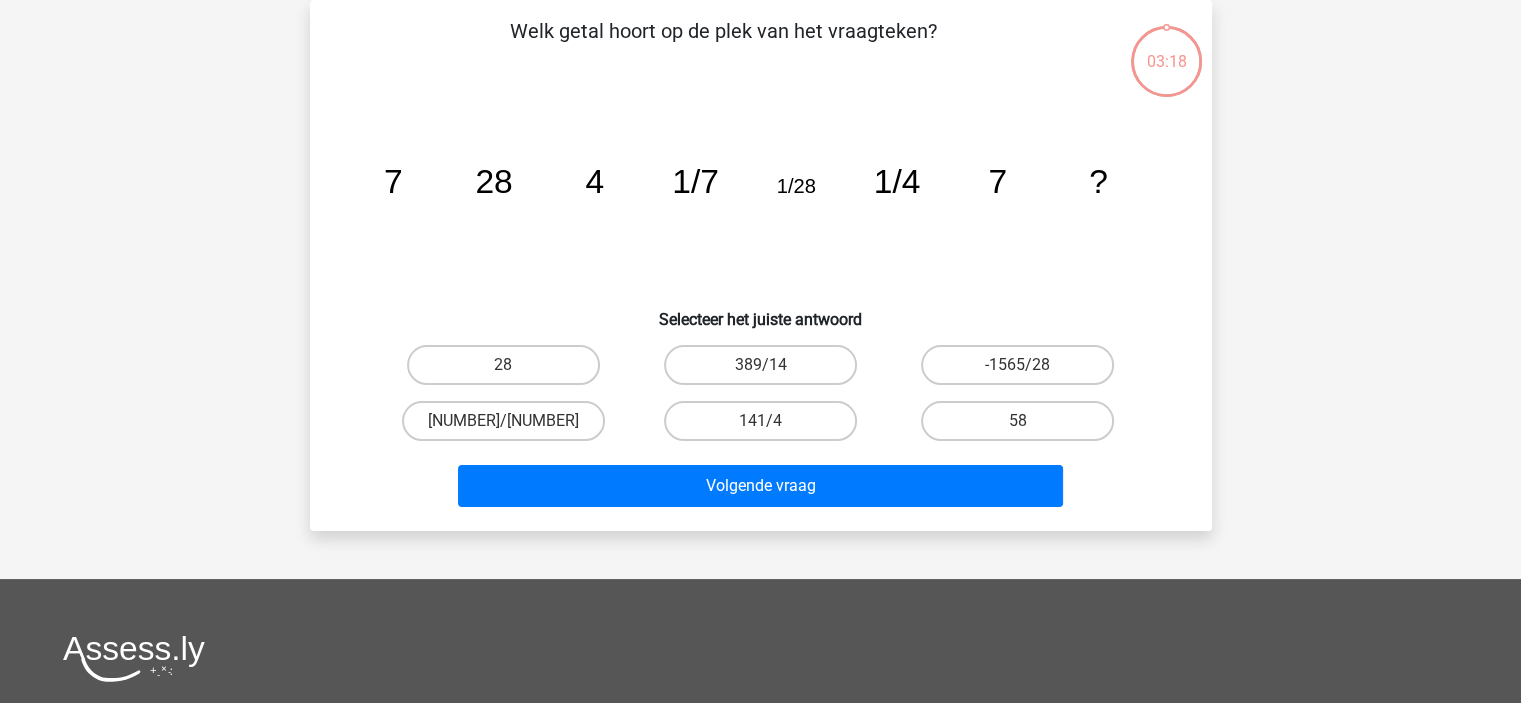scroll, scrollTop: 1, scrollLeft: 0, axis: vertical 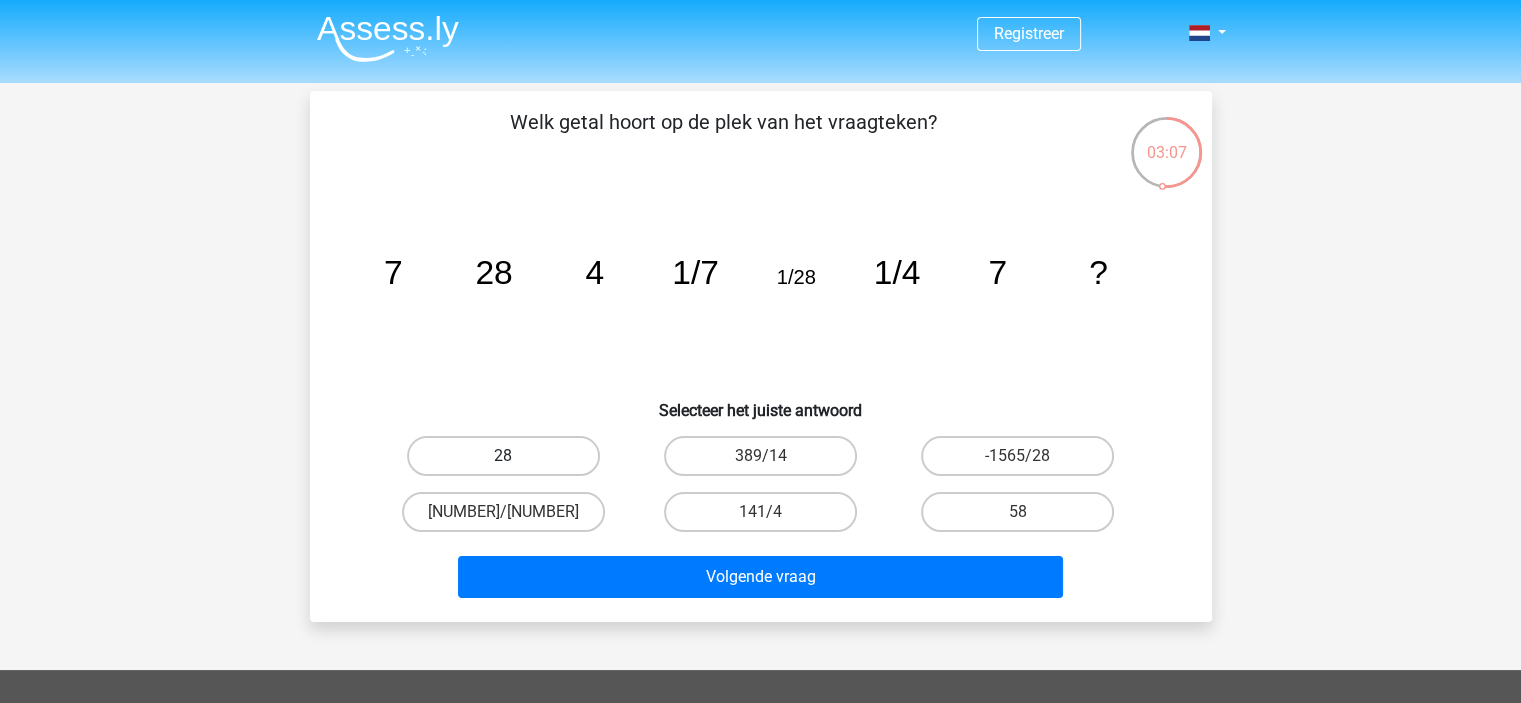 click on "28" at bounding box center (503, 456) 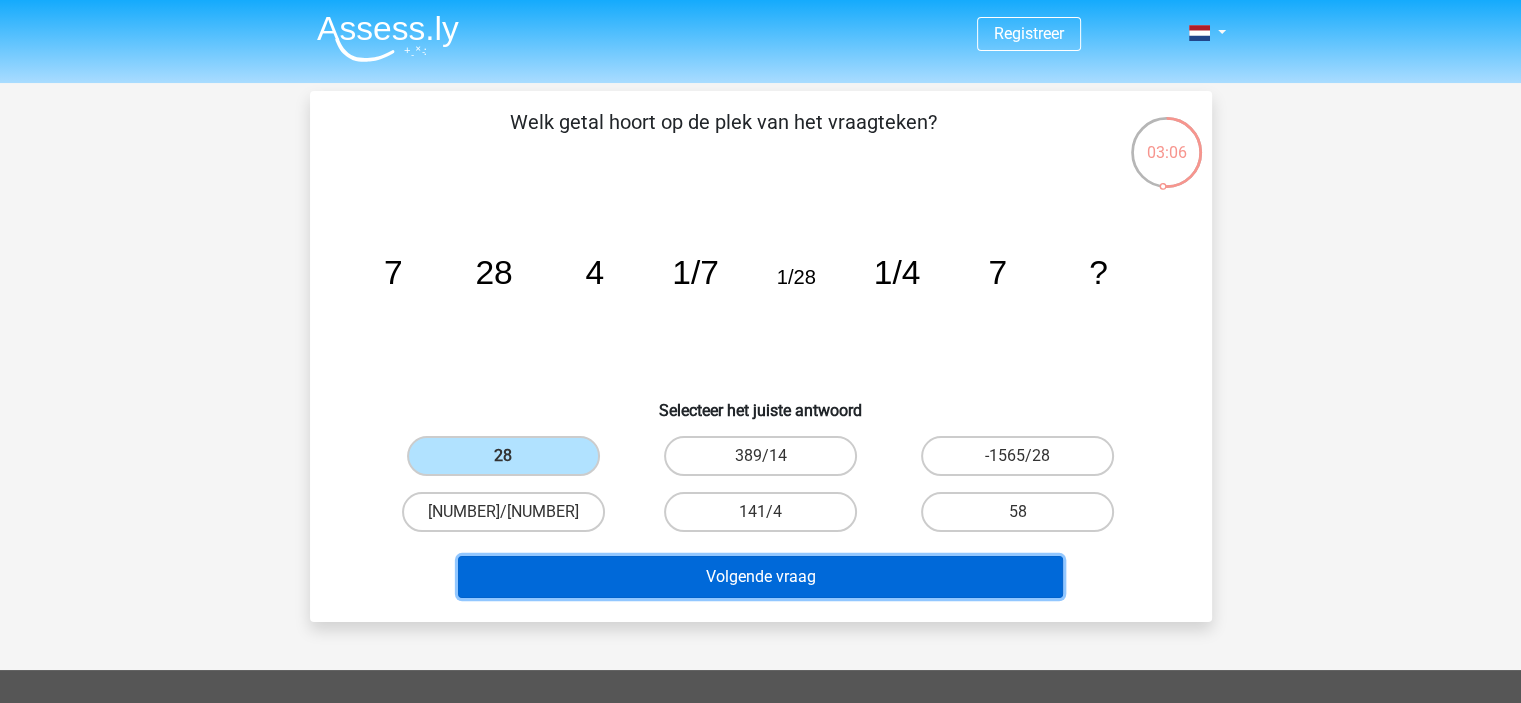 click on "Volgende vraag" at bounding box center [760, 577] 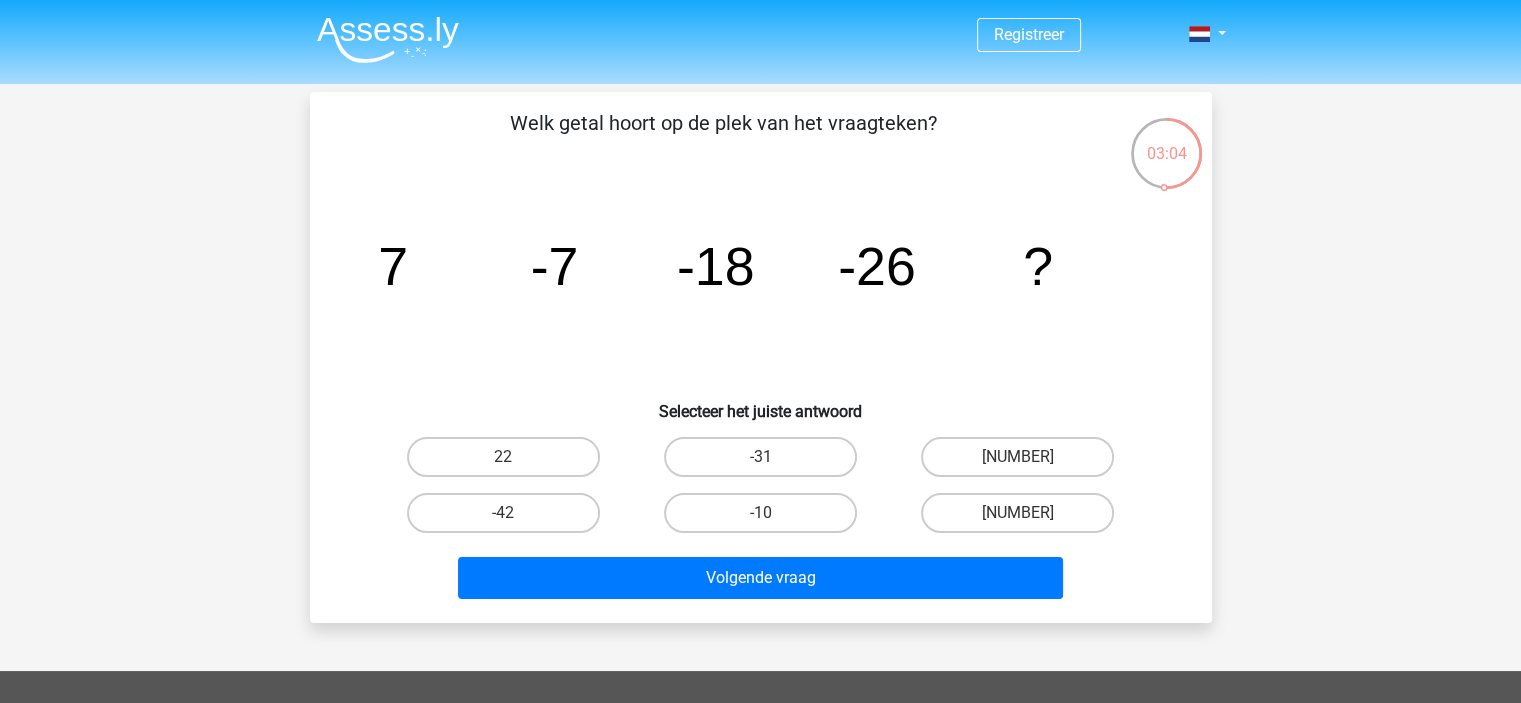 scroll, scrollTop: 2, scrollLeft: 0, axis: vertical 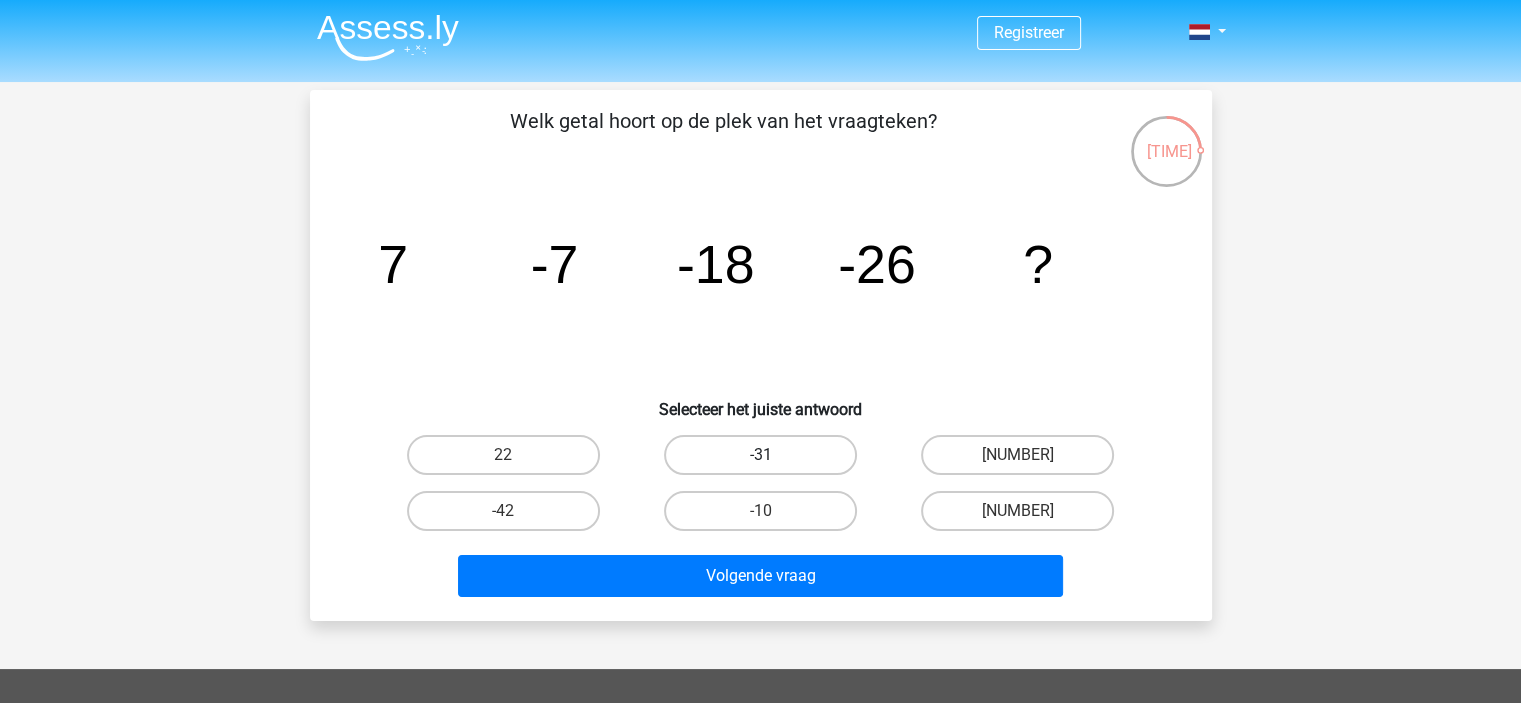 click on "-31" at bounding box center [760, 455] 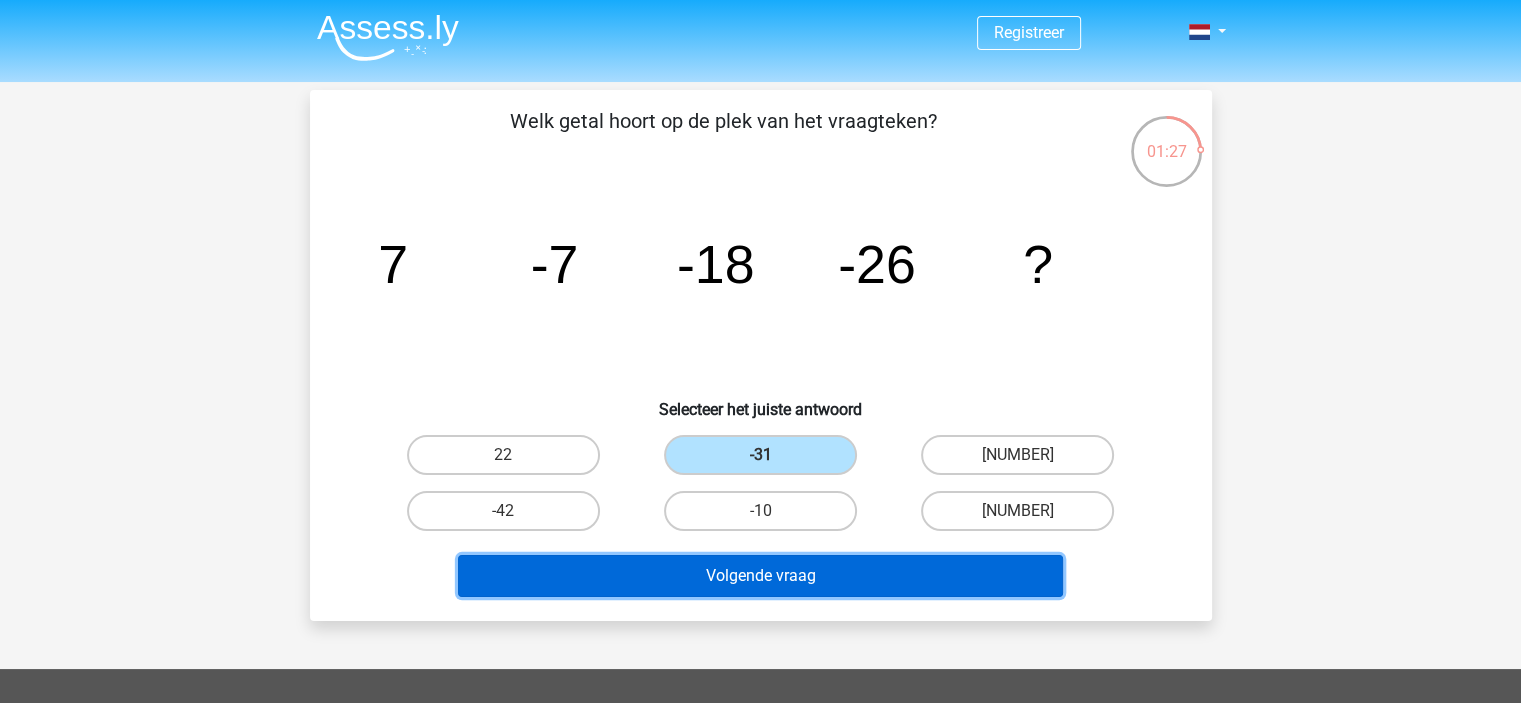 click on "Volgende vraag" at bounding box center [760, 576] 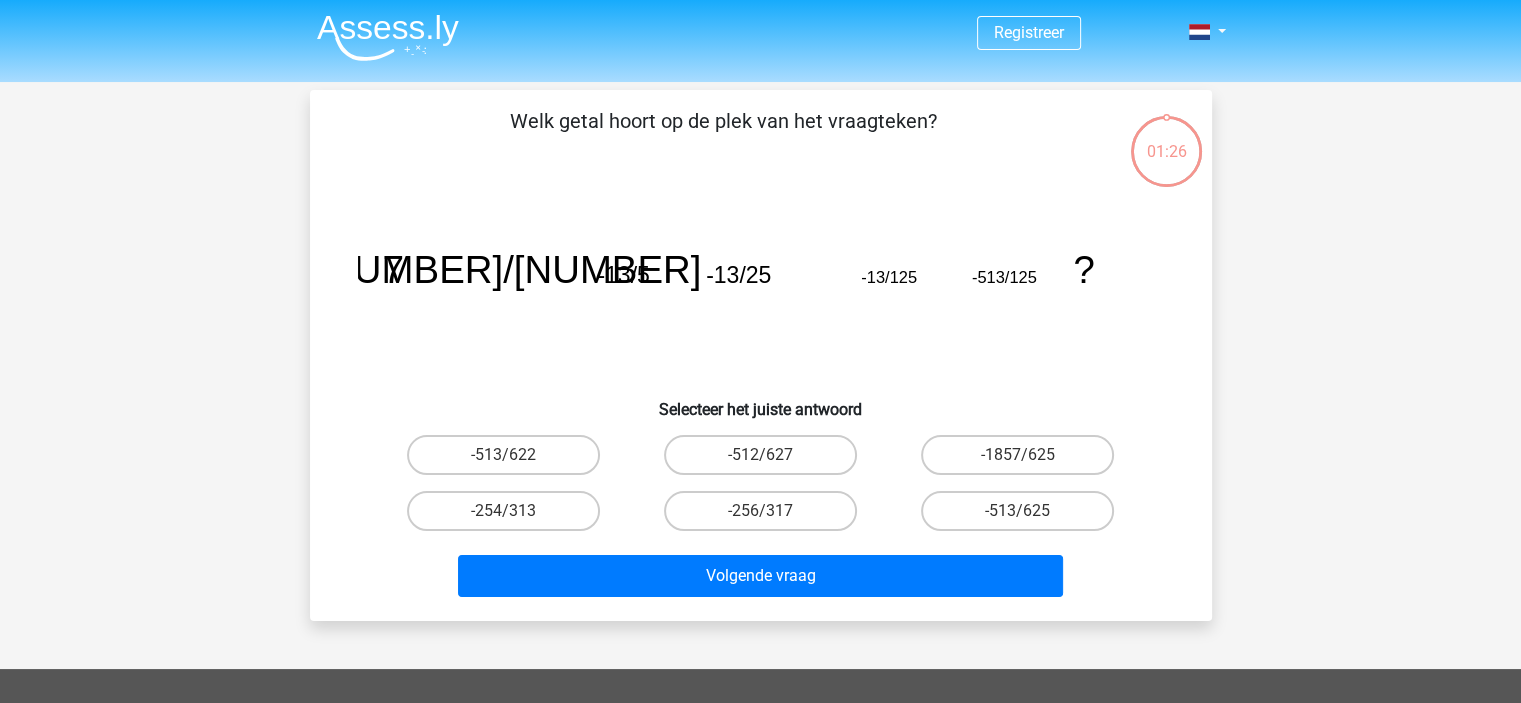 scroll, scrollTop: 92, scrollLeft: 0, axis: vertical 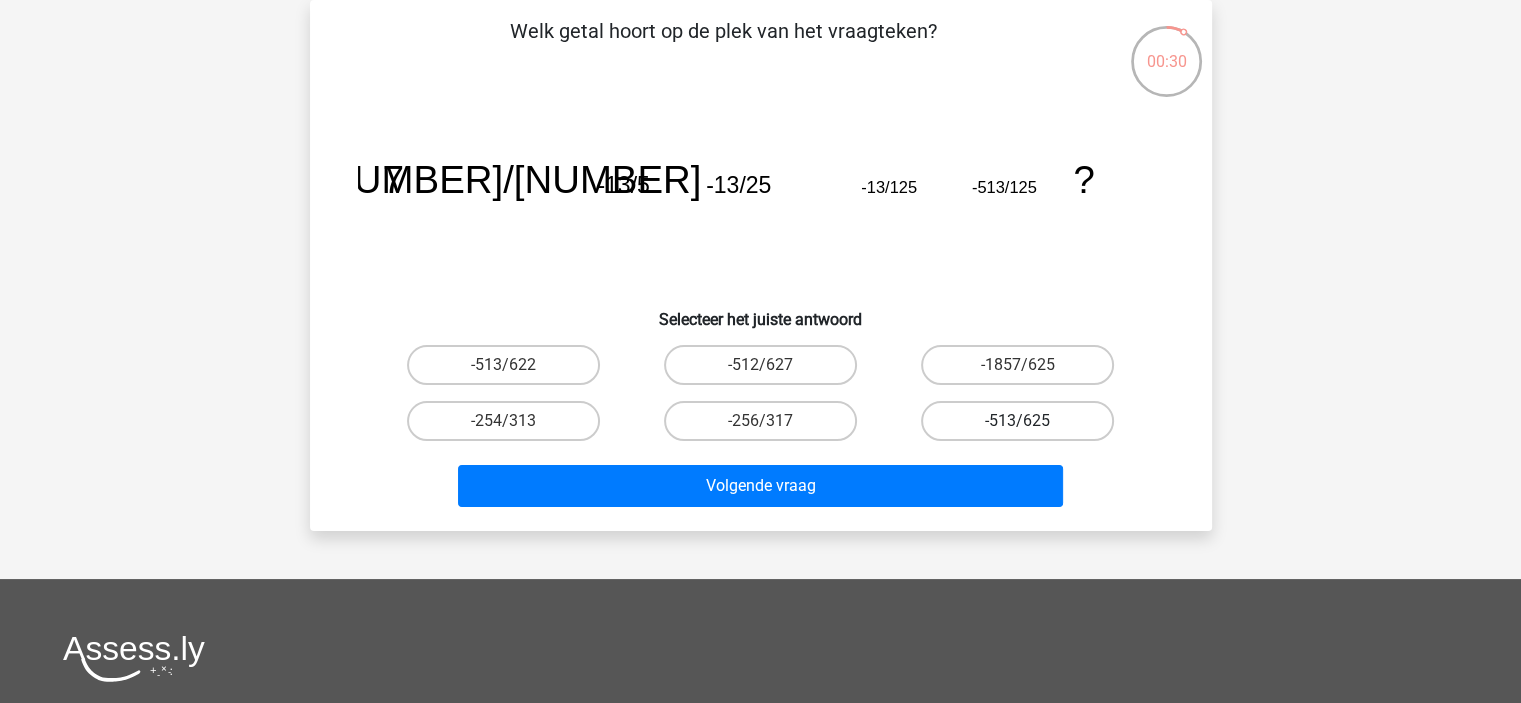 click on "-513/625" at bounding box center [1017, 421] 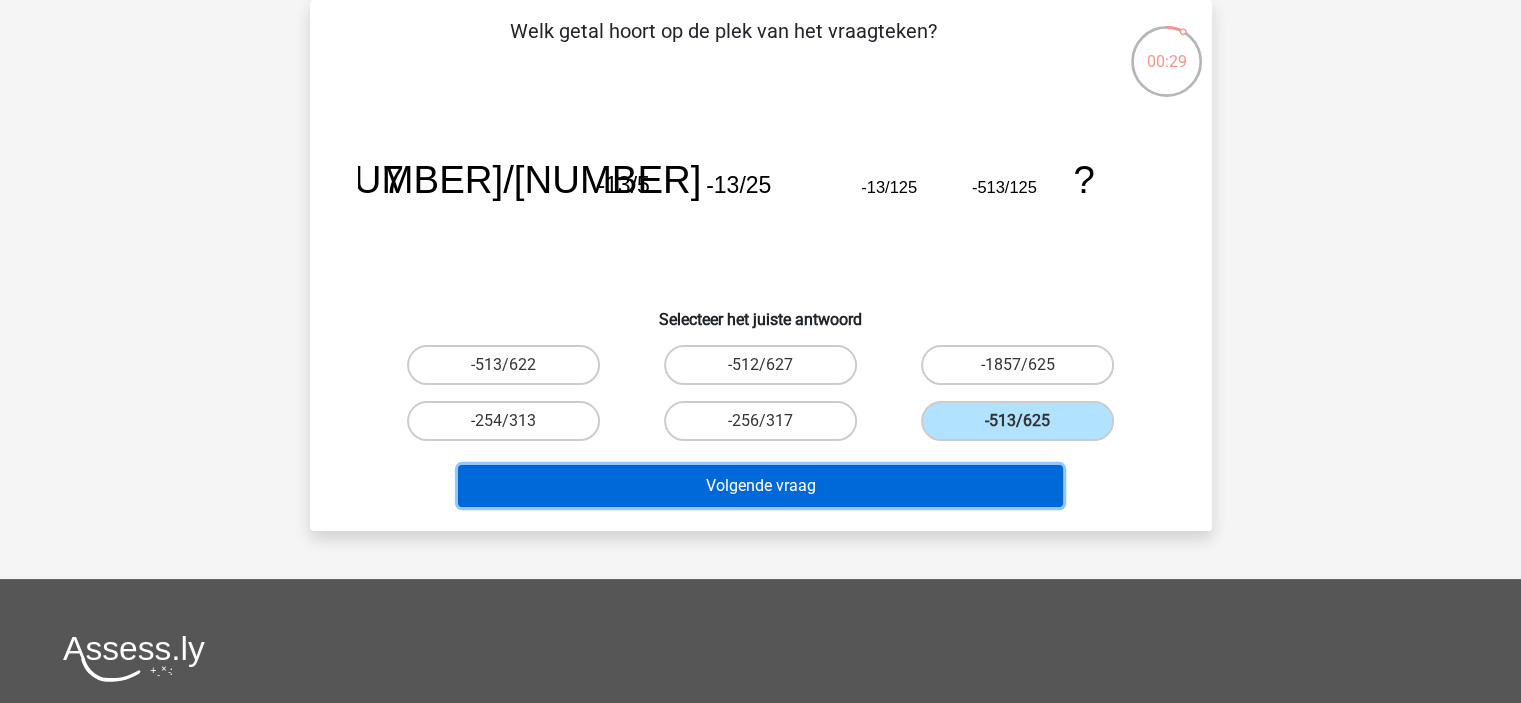 click on "Volgende vraag" at bounding box center (760, 486) 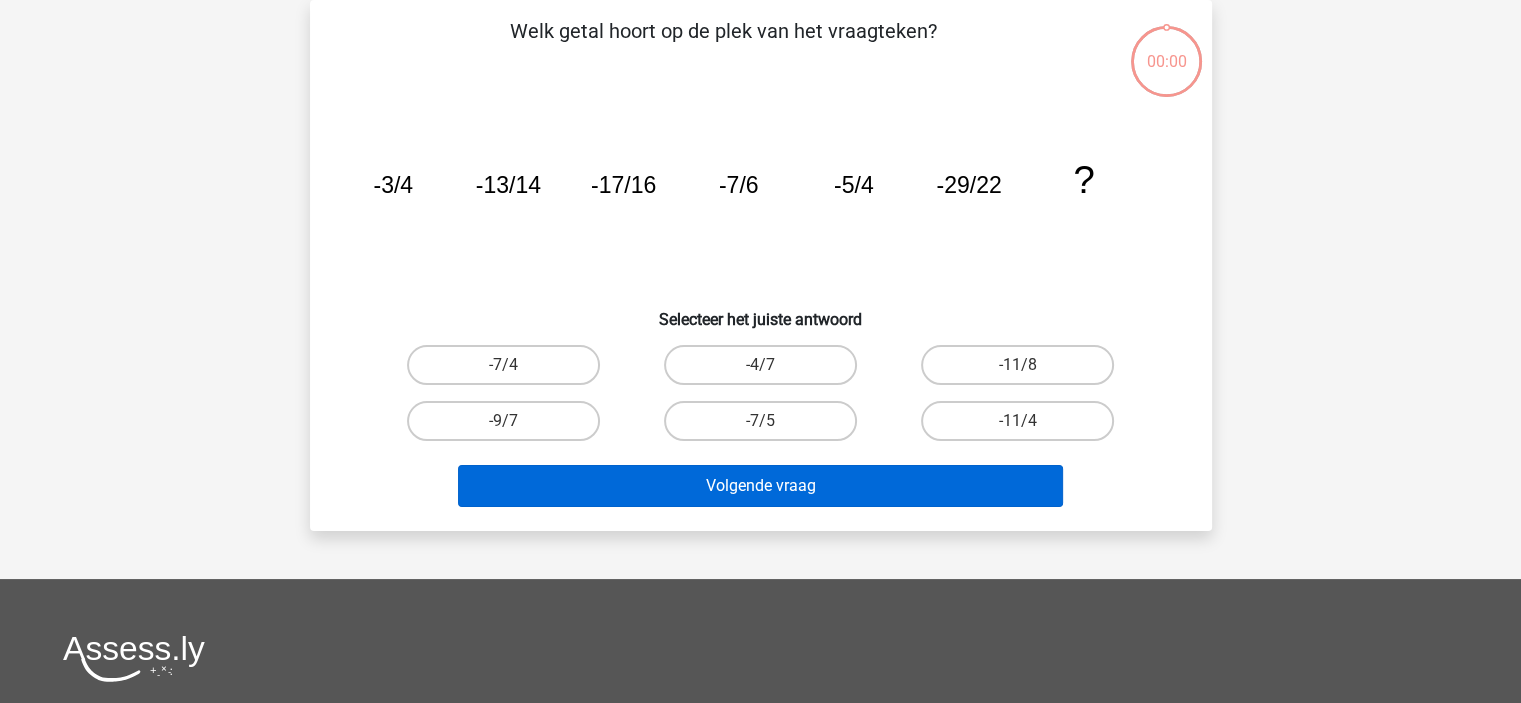 scroll, scrollTop: 92, scrollLeft: 0, axis: vertical 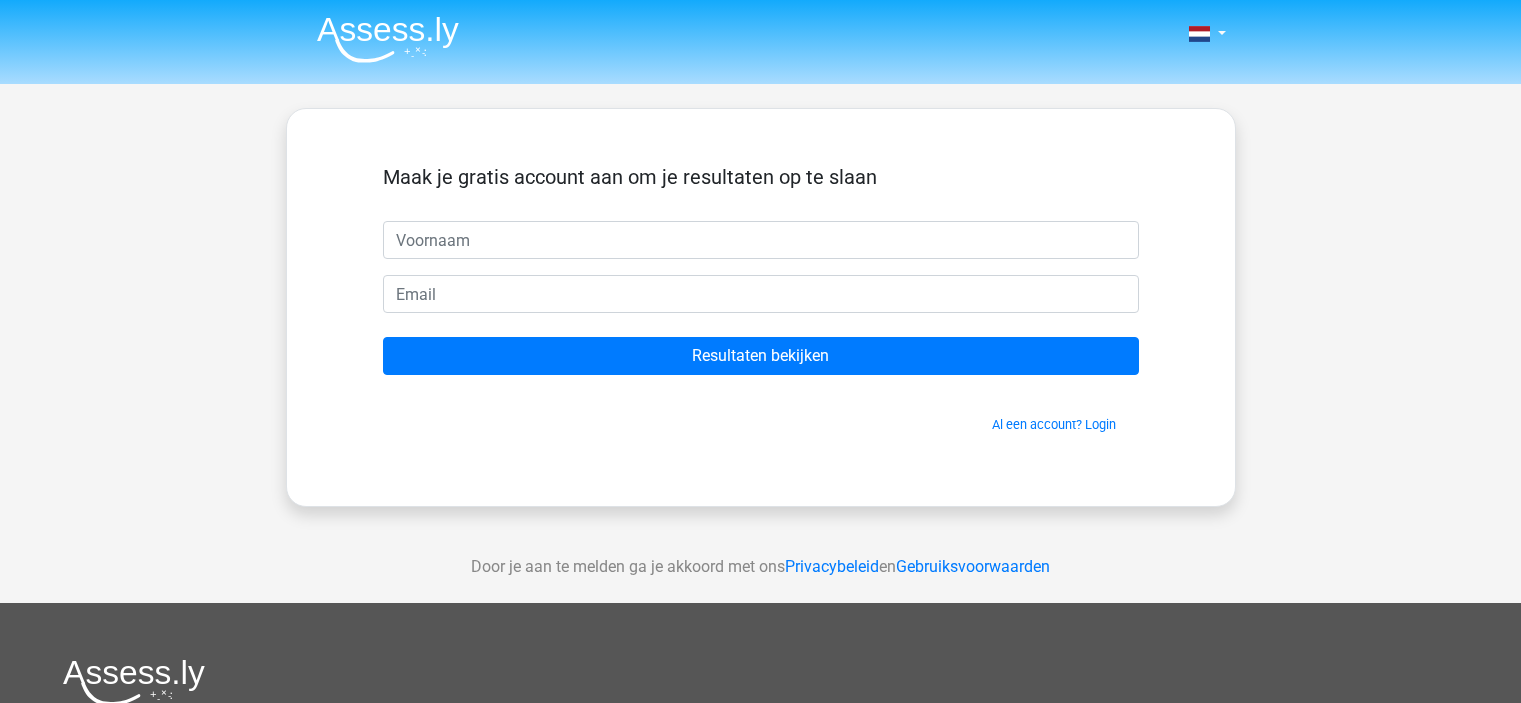 click on "Maak je gratis account aan om je resultaten op te slaan
Resultaten bekijken
Al een account? Login" at bounding box center [761, 307] 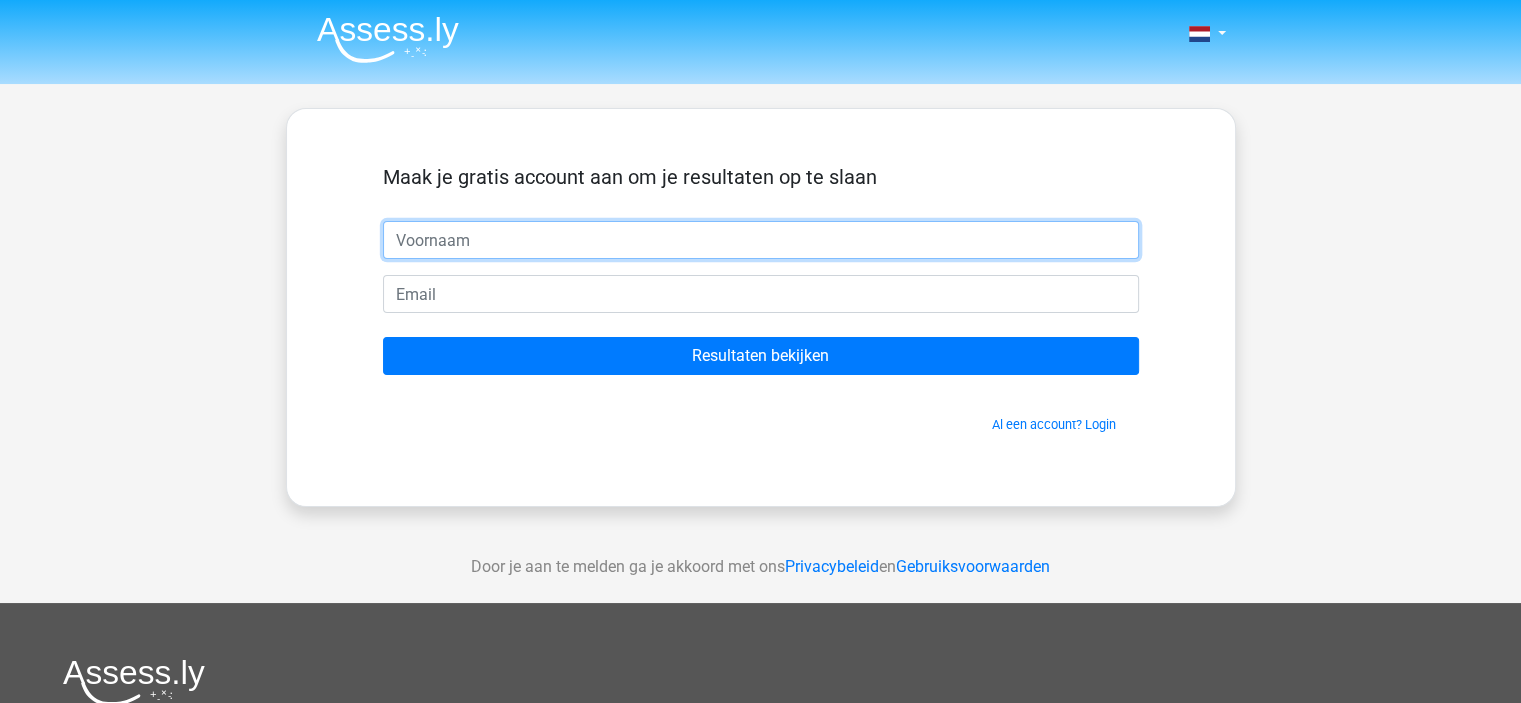 click at bounding box center (761, 240) 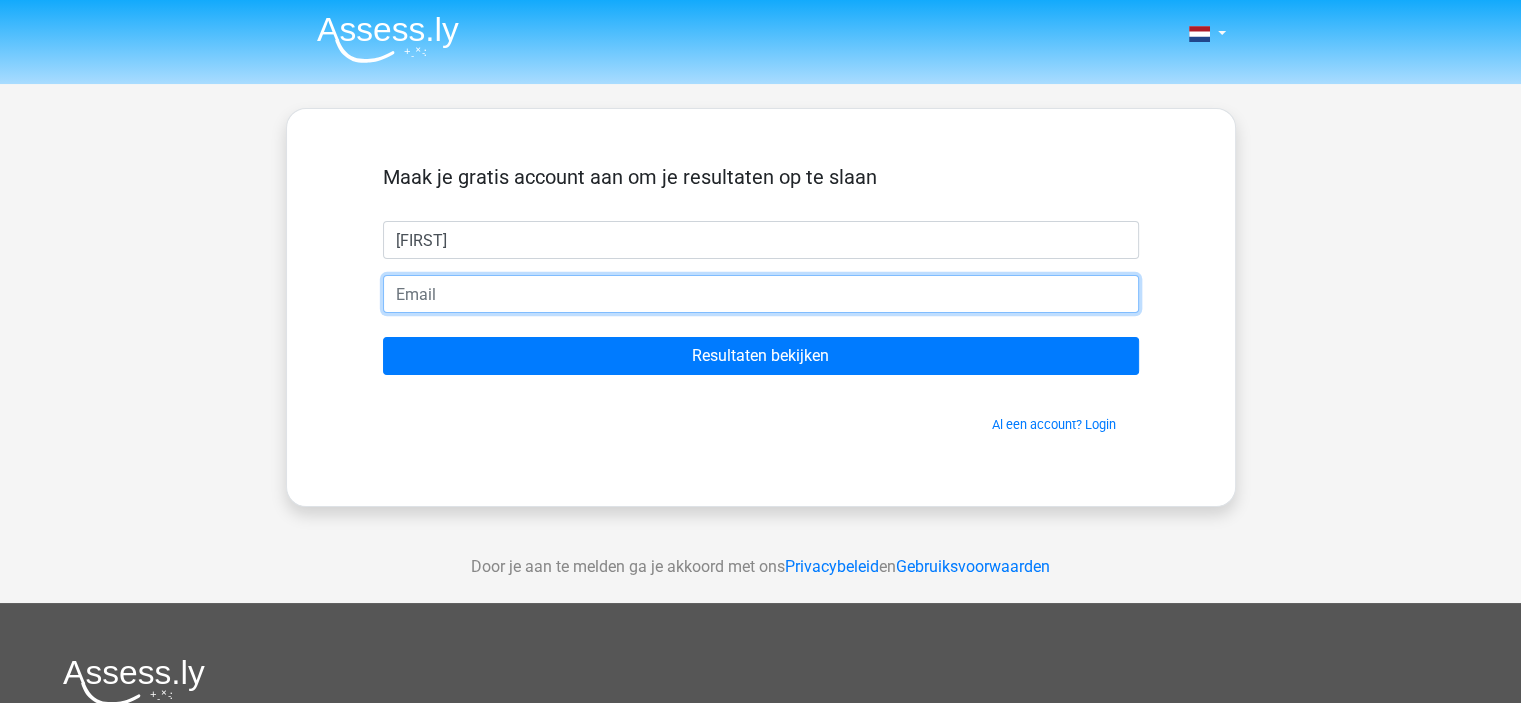 click at bounding box center [761, 294] 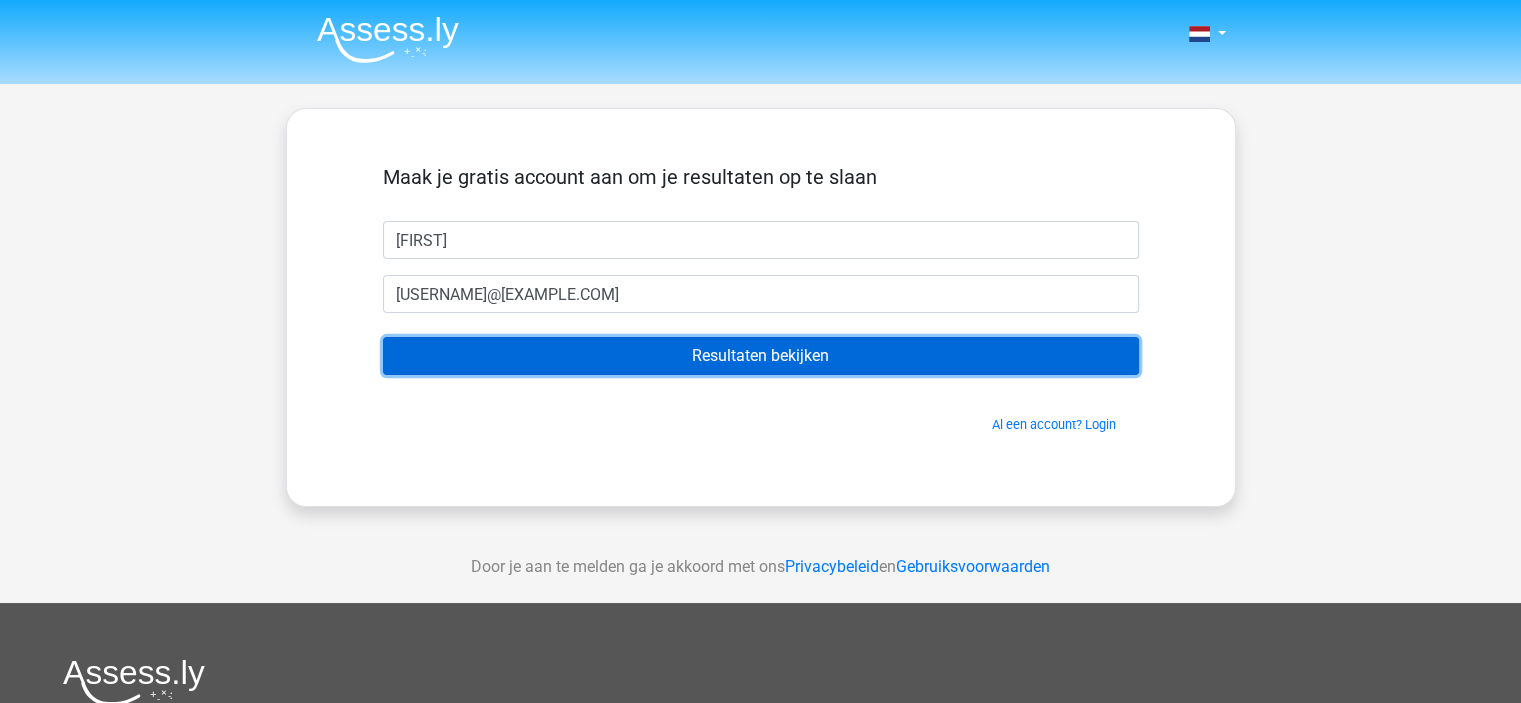 click on "Resultaten bekijken" at bounding box center [761, 356] 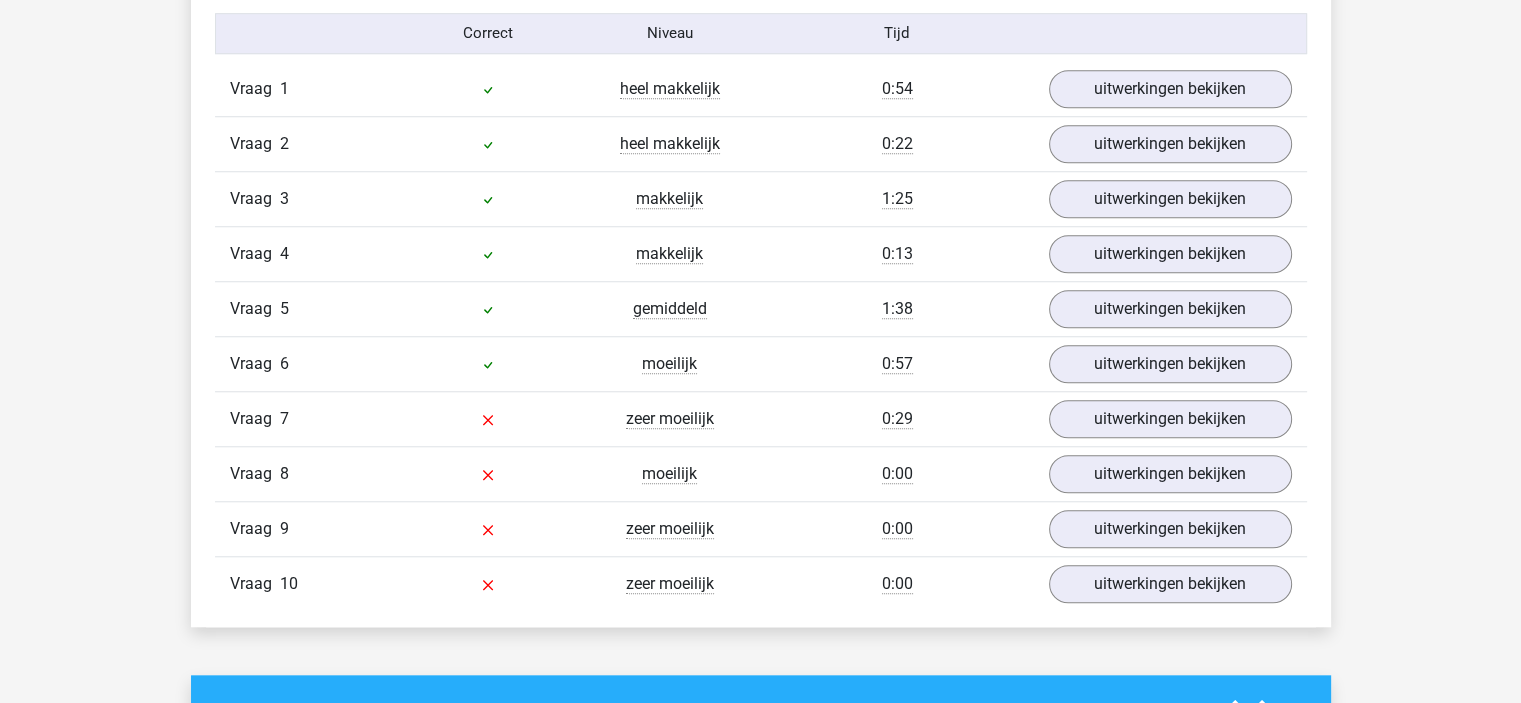 scroll, scrollTop: 1664, scrollLeft: 0, axis: vertical 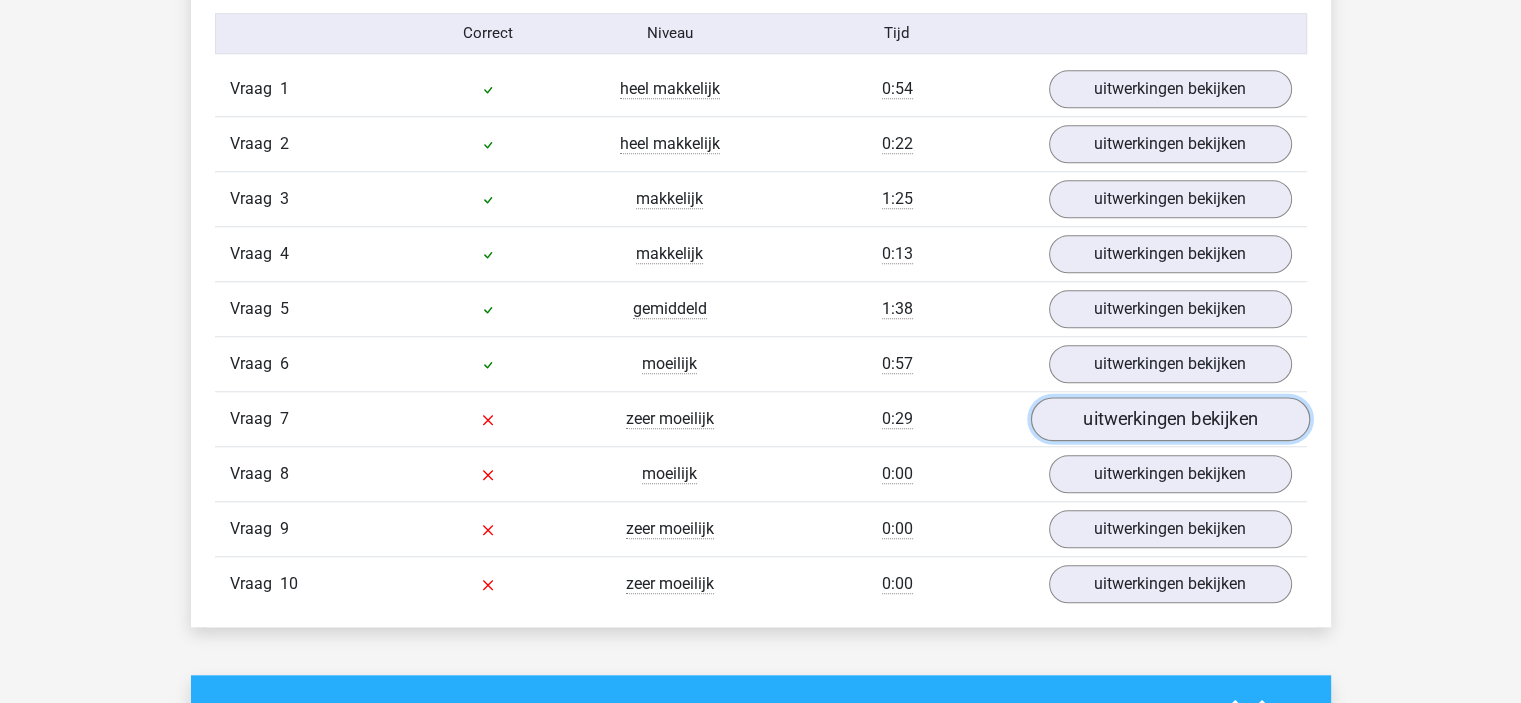 click on "uitwerkingen bekijken" at bounding box center [1169, 419] 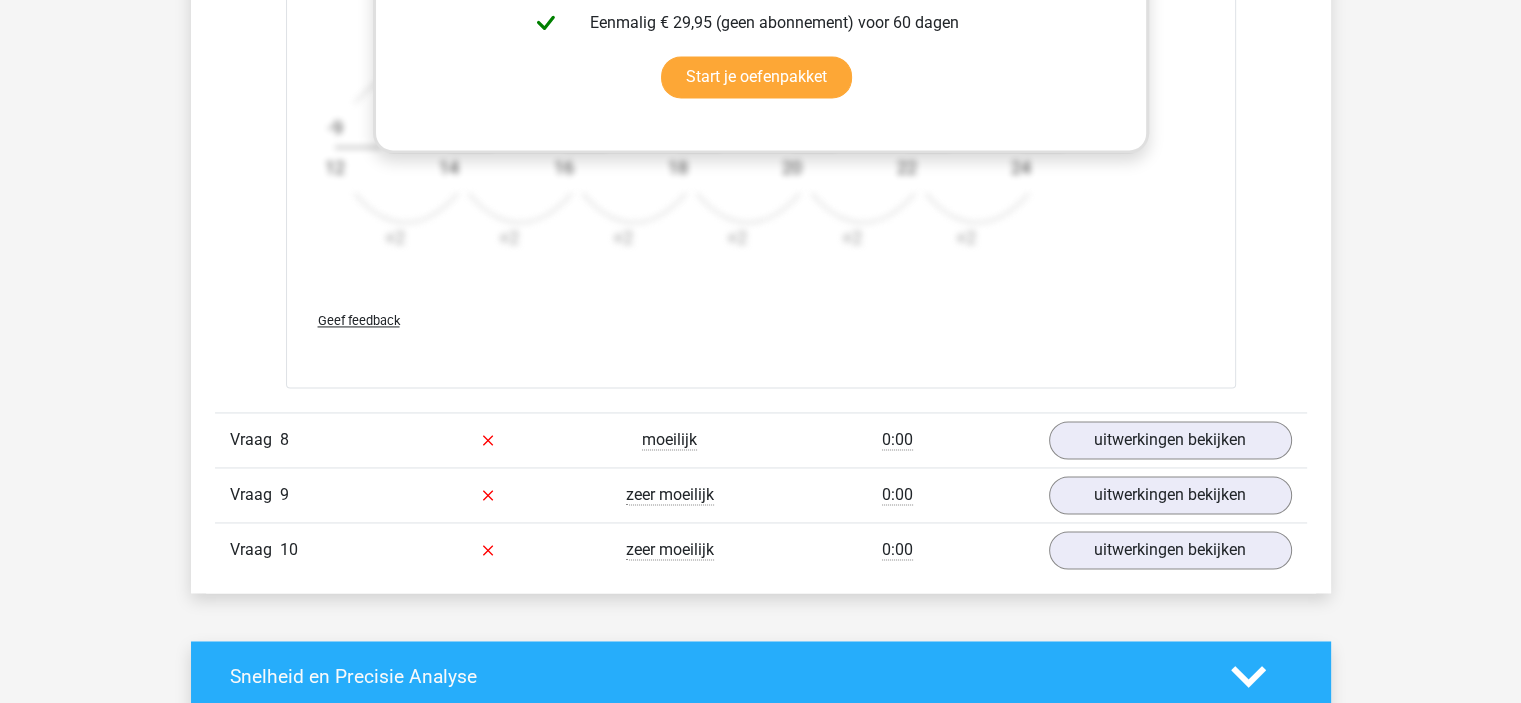 scroll, scrollTop: 2999, scrollLeft: 0, axis: vertical 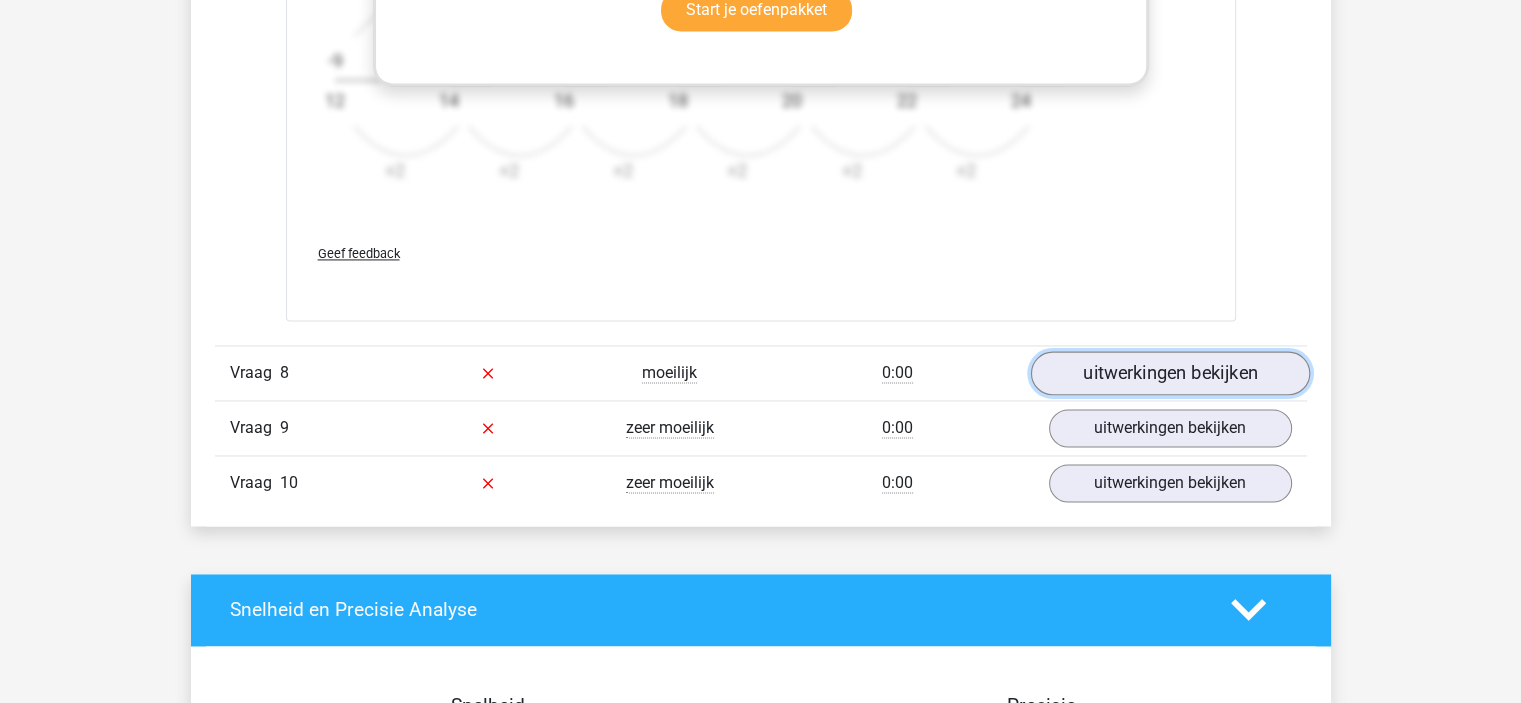 click on "uitwerkingen bekijken" at bounding box center (1169, 373) 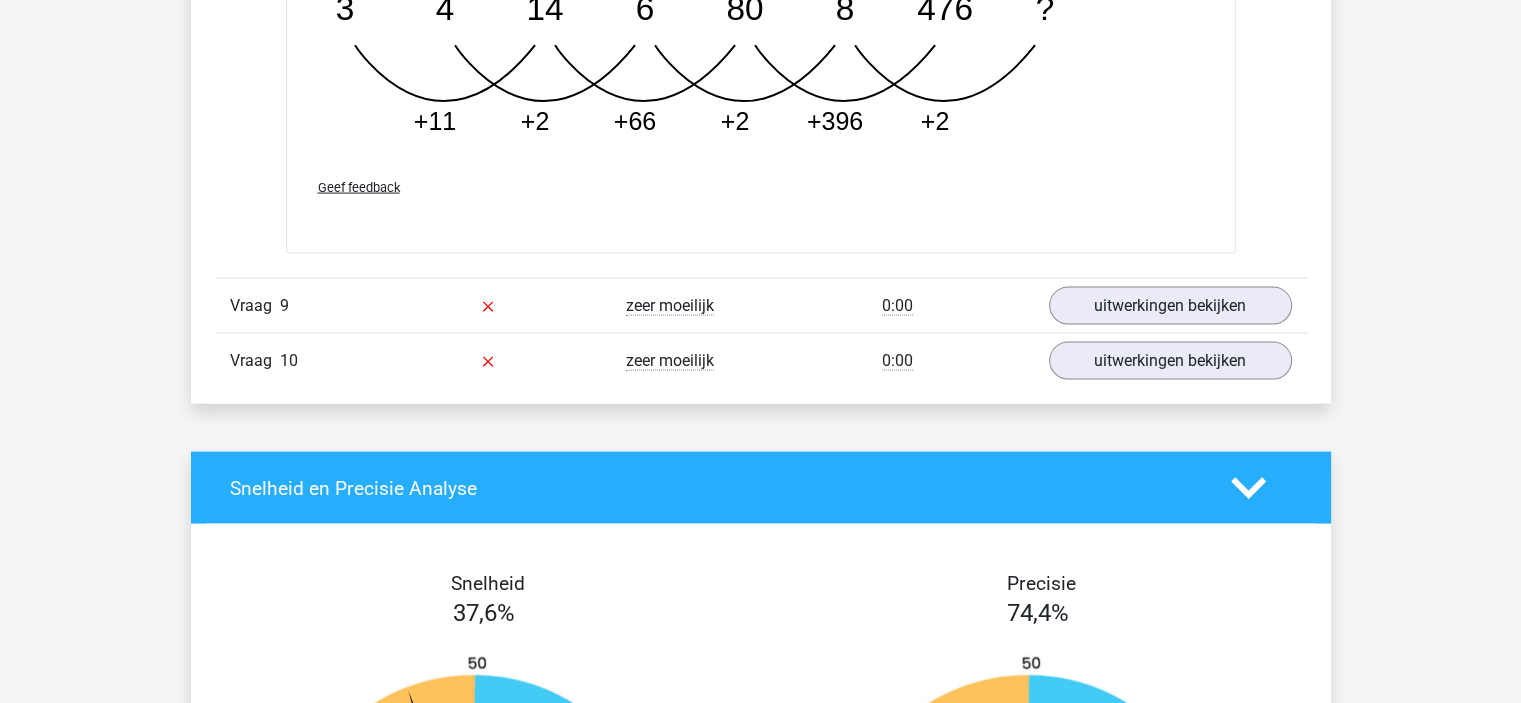 scroll, scrollTop: 4110, scrollLeft: 0, axis: vertical 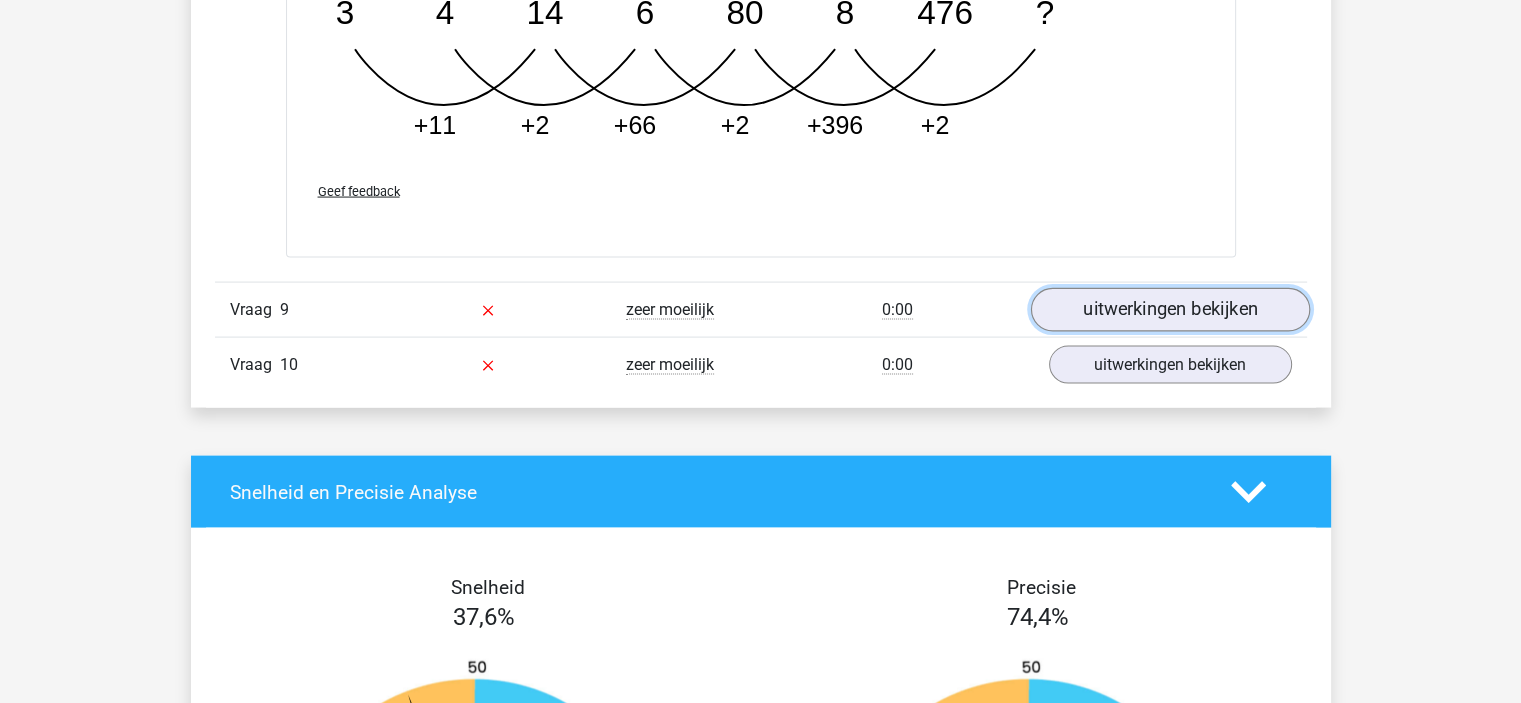 click on "uitwerkingen bekijken" at bounding box center (1169, 310) 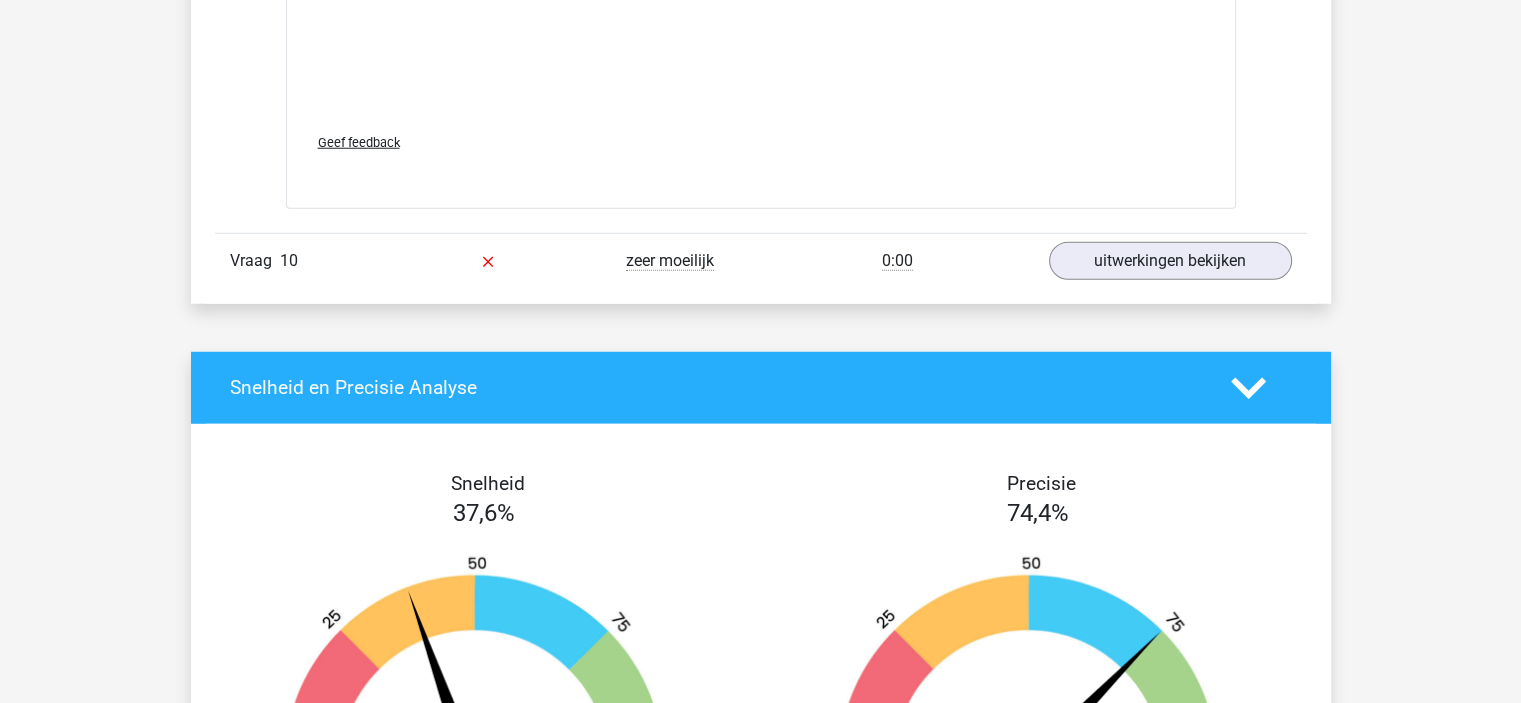scroll, scrollTop: 5446, scrollLeft: 0, axis: vertical 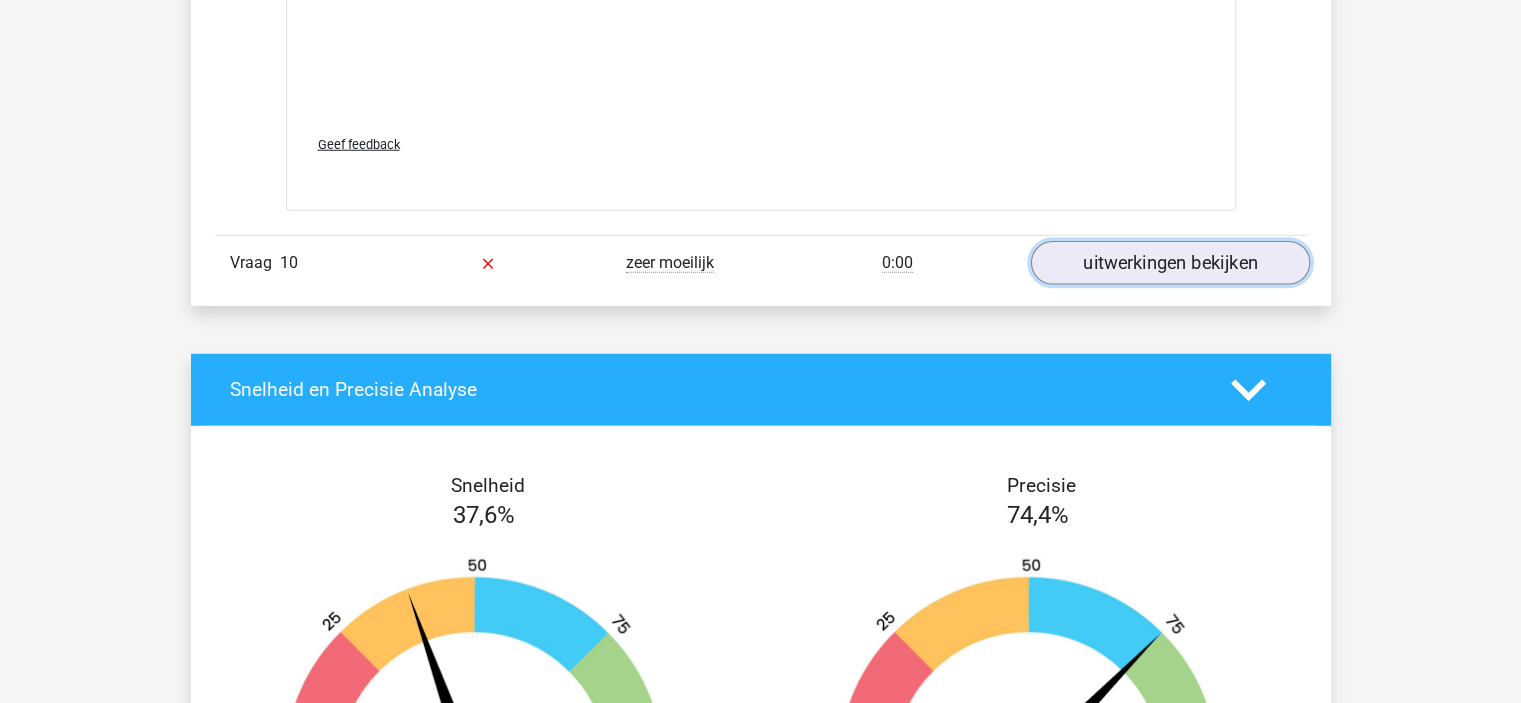click on "uitwerkingen bekijken" at bounding box center (1169, 263) 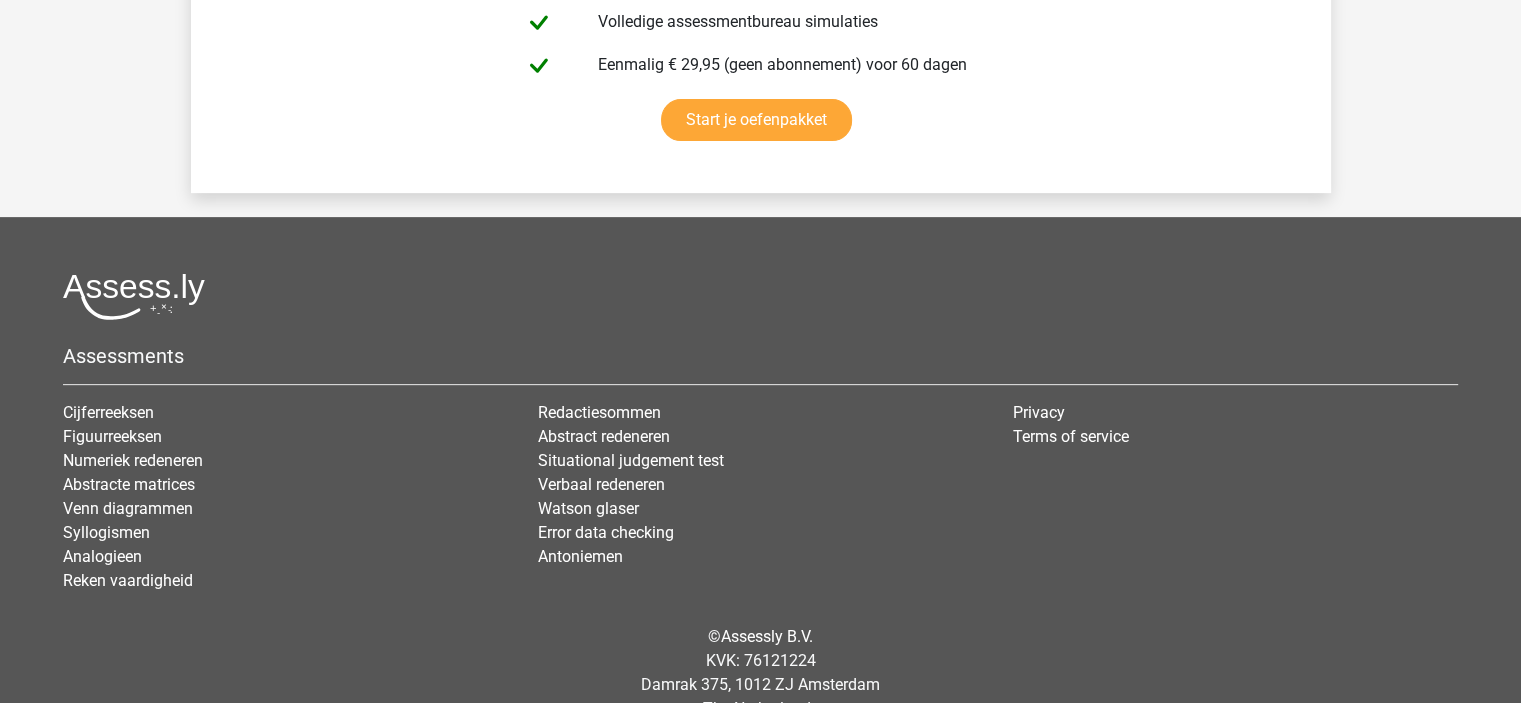 scroll, scrollTop: 8336, scrollLeft: 0, axis: vertical 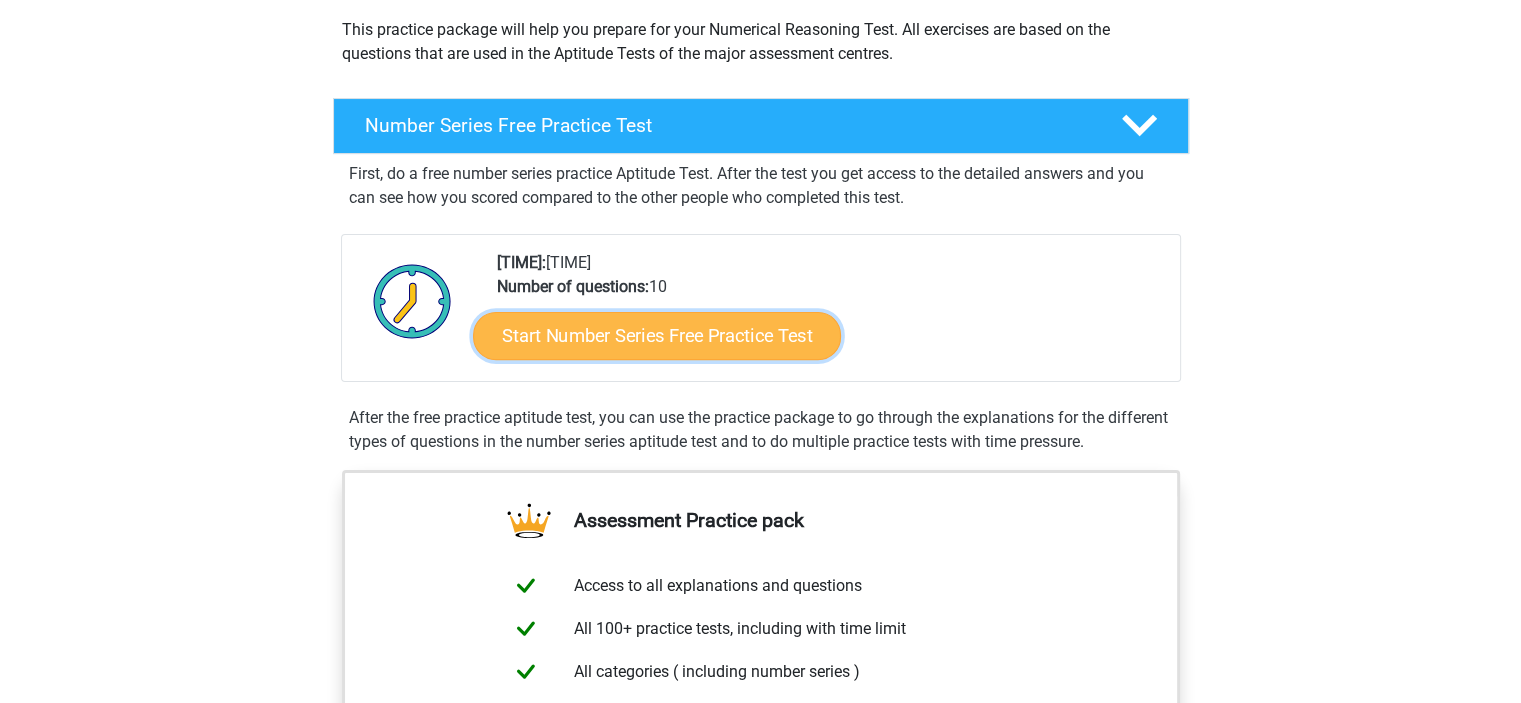 click on "Start Number Series
Free Practice Test" at bounding box center [657, 335] 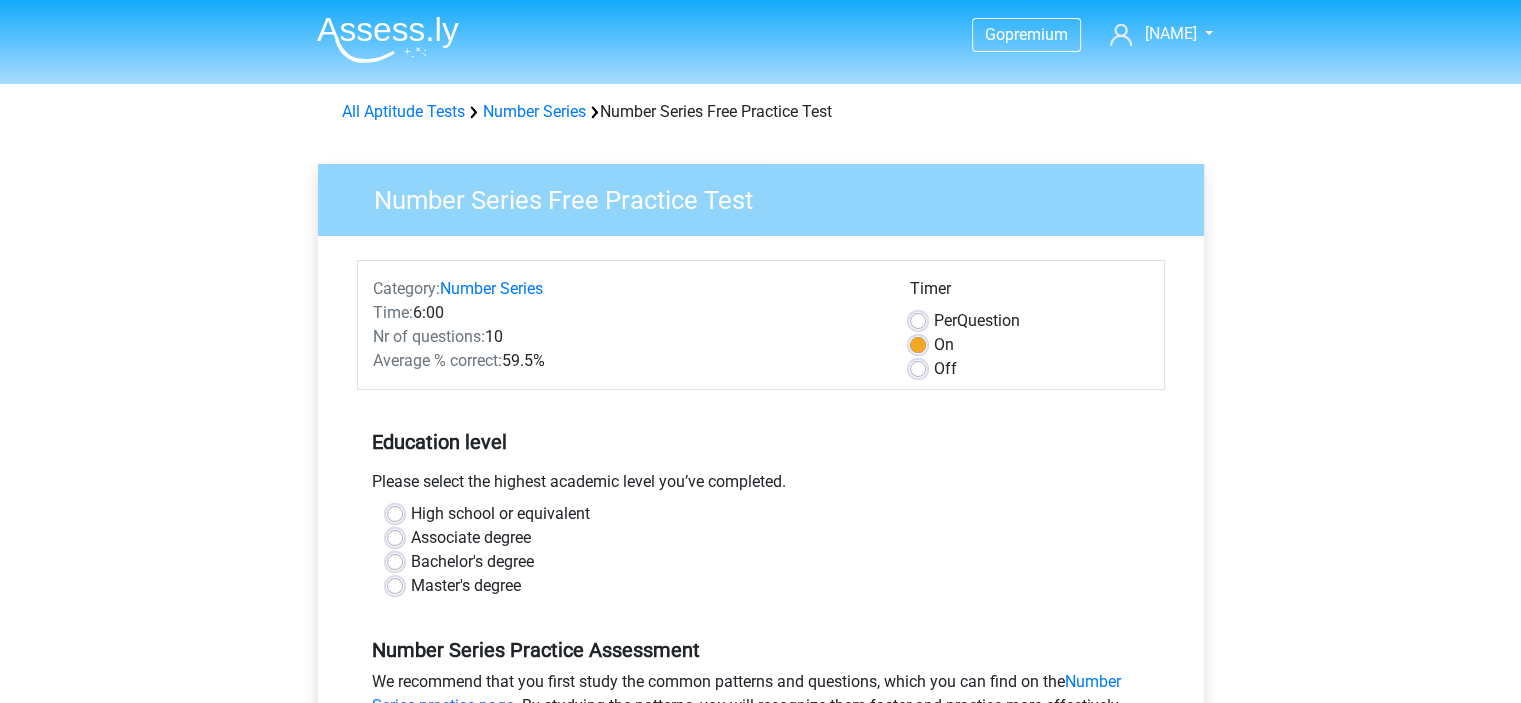 scroll, scrollTop: 244, scrollLeft: 0, axis: vertical 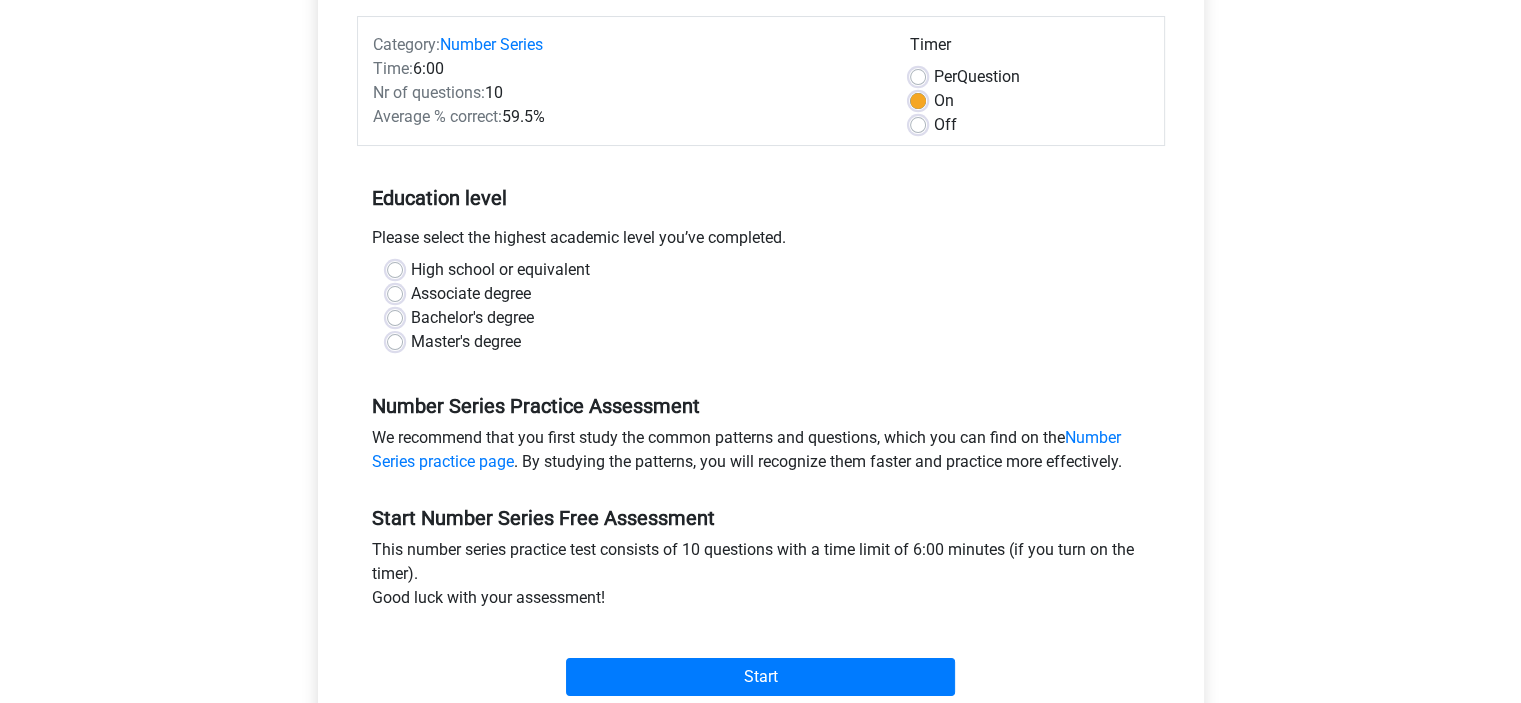 click on "High school or equivalent" at bounding box center [500, 270] 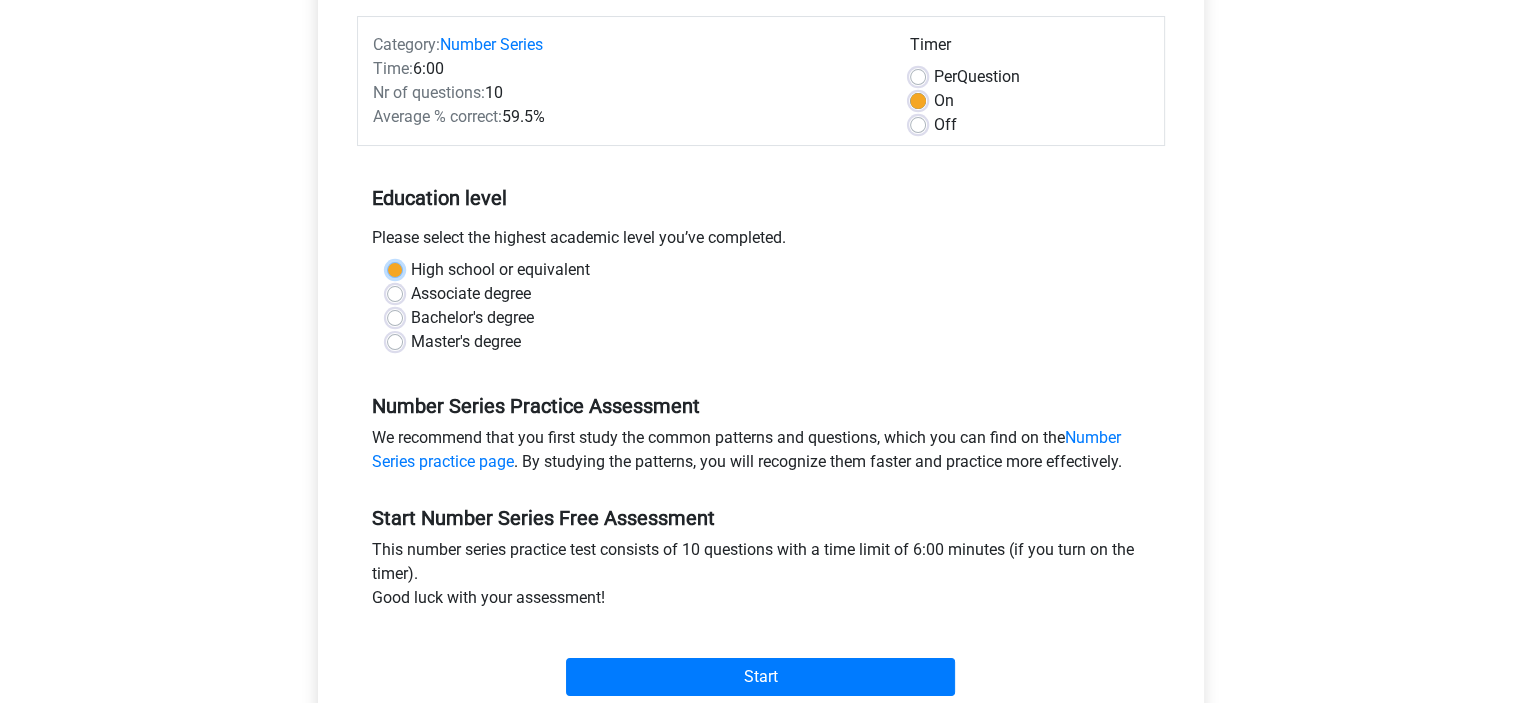 click on "High school or equivalent" at bounding box center [395, 268] 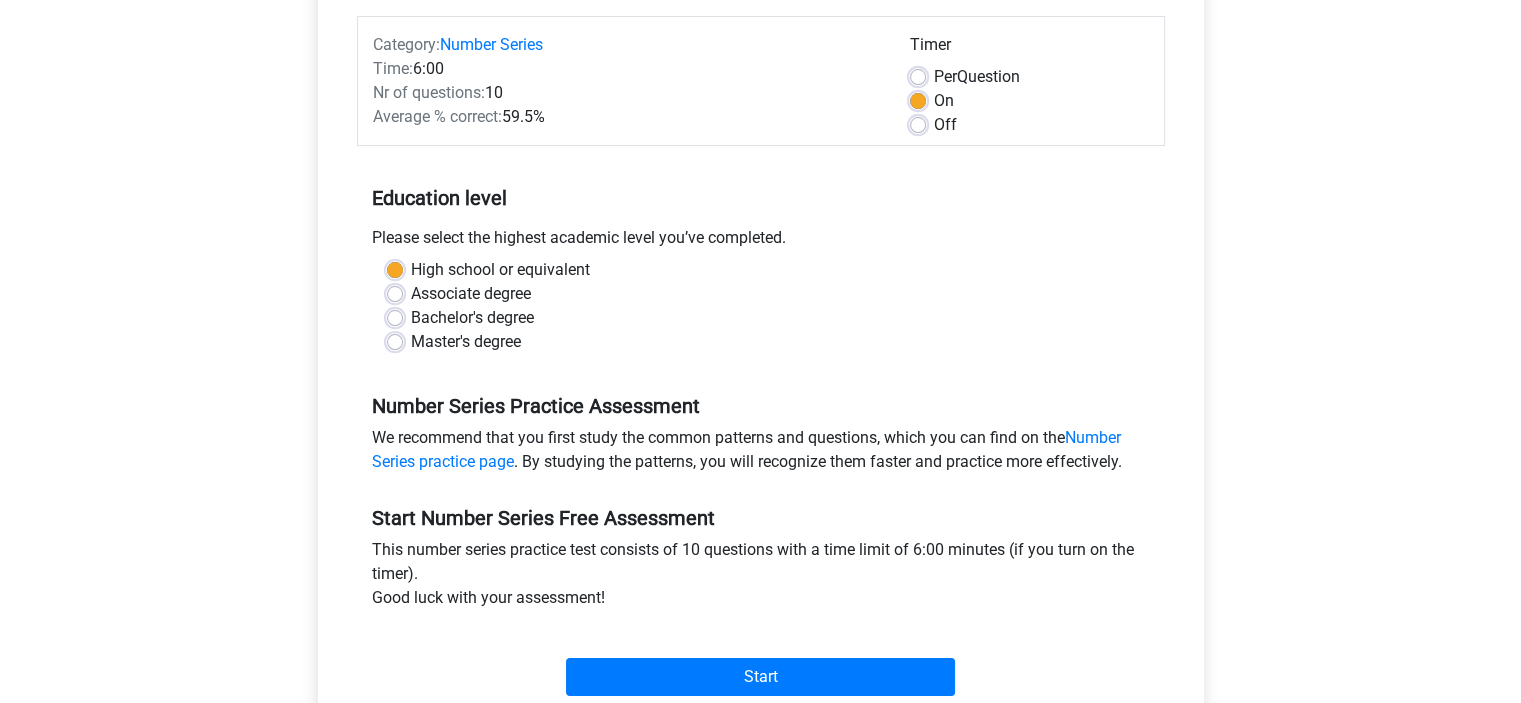 click on "Master's degree" at bounding box center [466, 342] 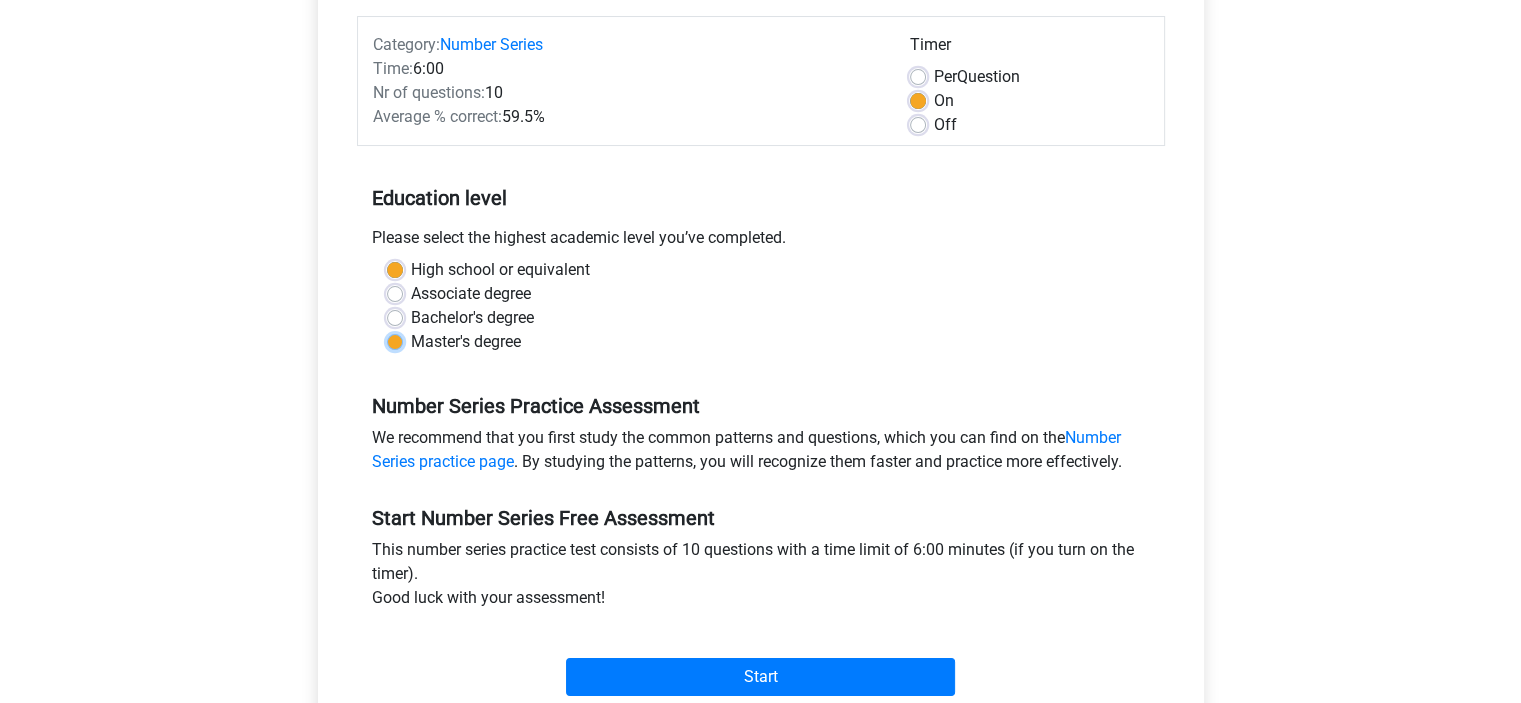 click on "Master's degree" at bounding box center [395, 340] 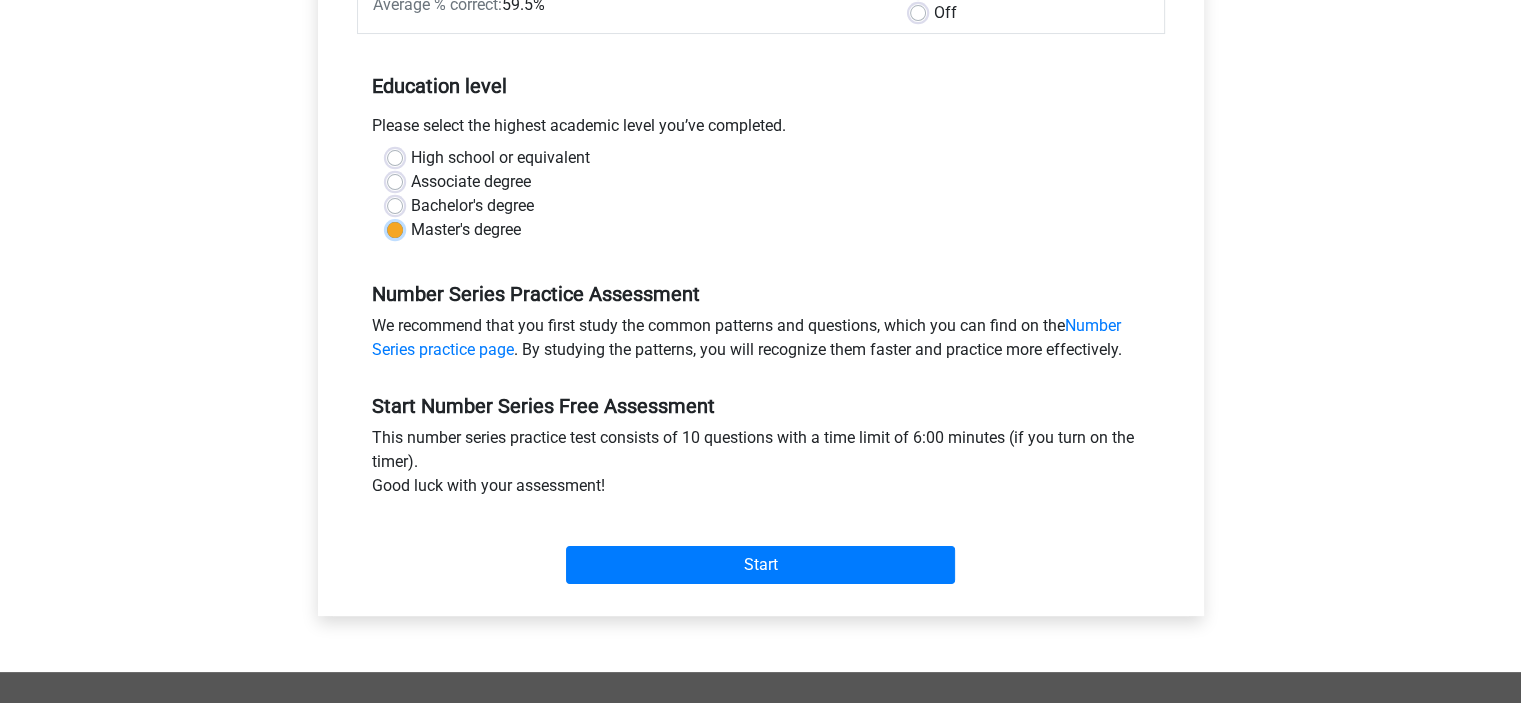 scroll, scrollTop: 390, scrollLeft: 0, axis: vertical 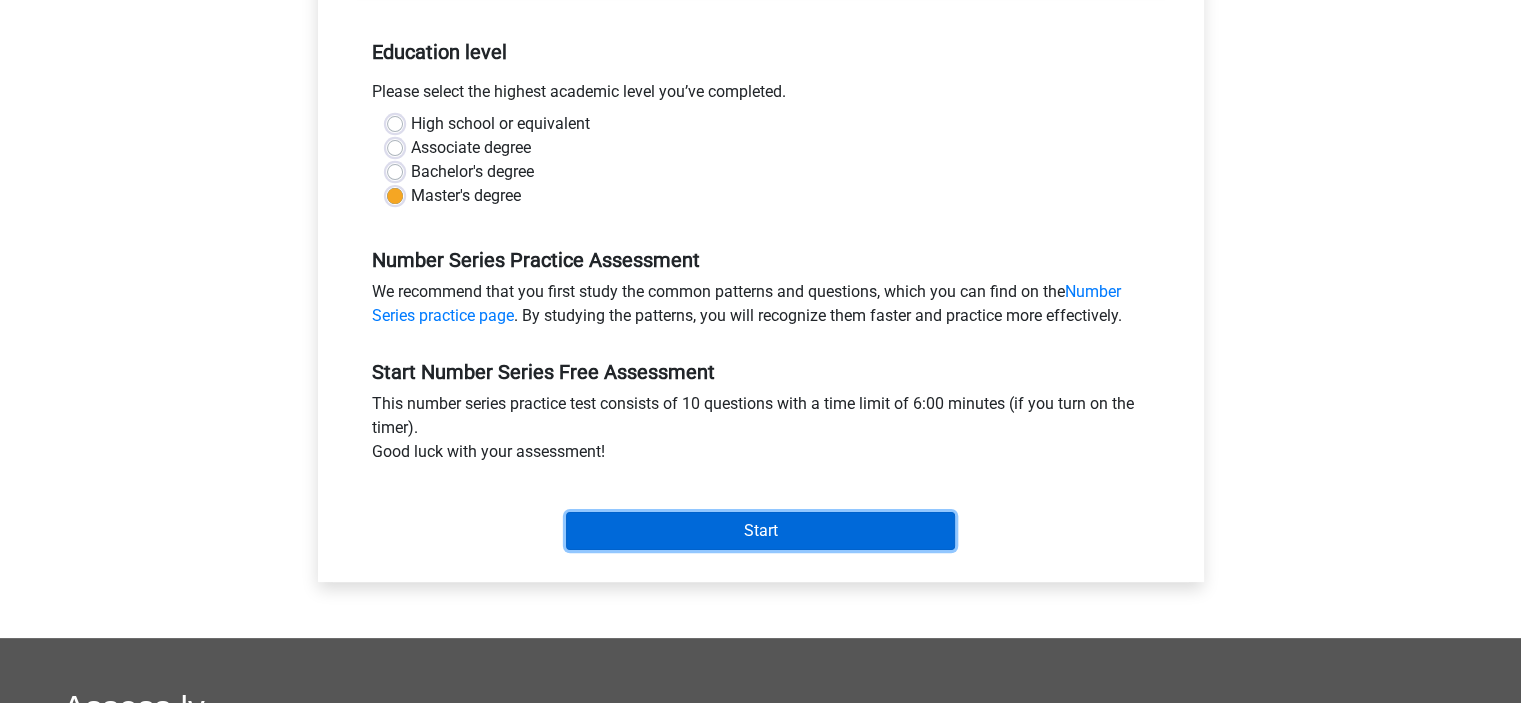 click on "Start" at bounding box center [760, 531] 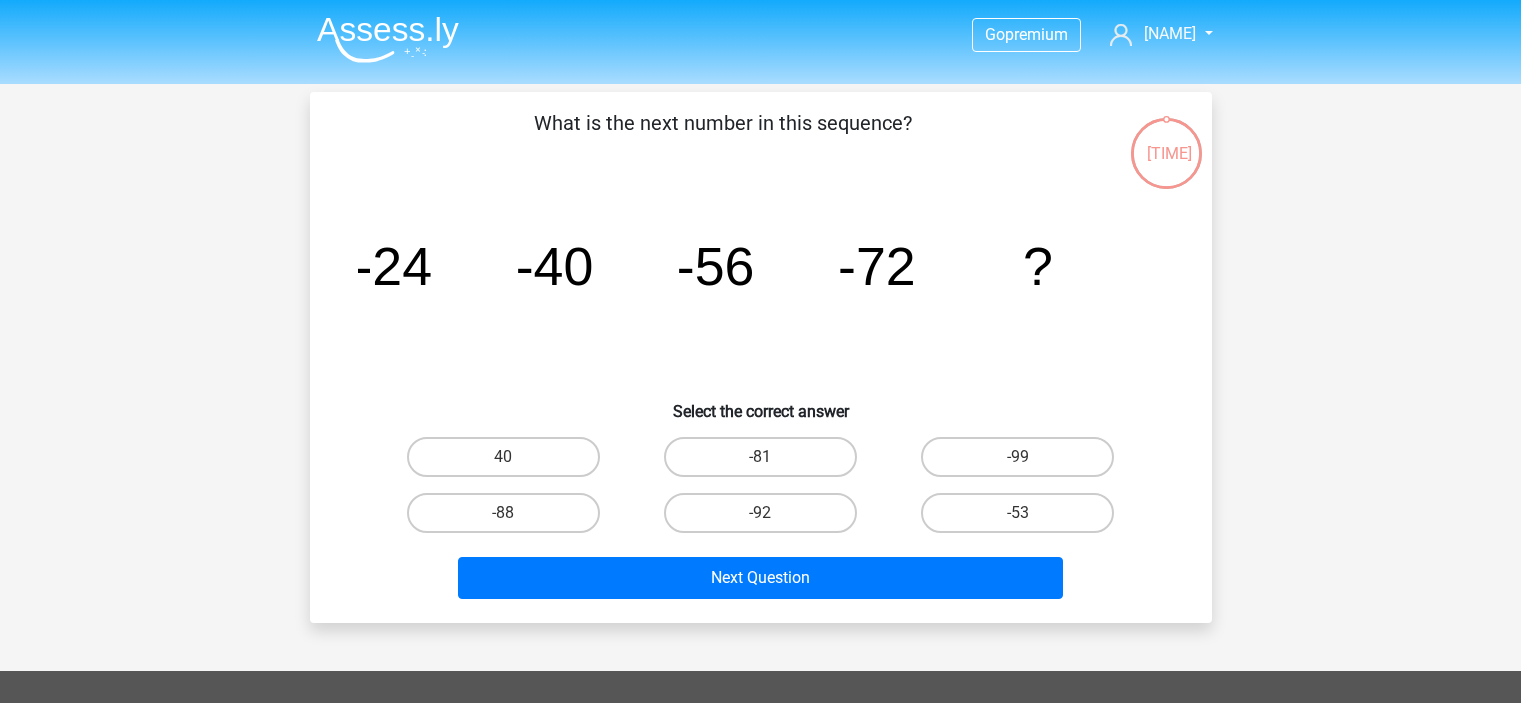 scroll, scrollTop: 0, scrollLeft: 0, axis: both 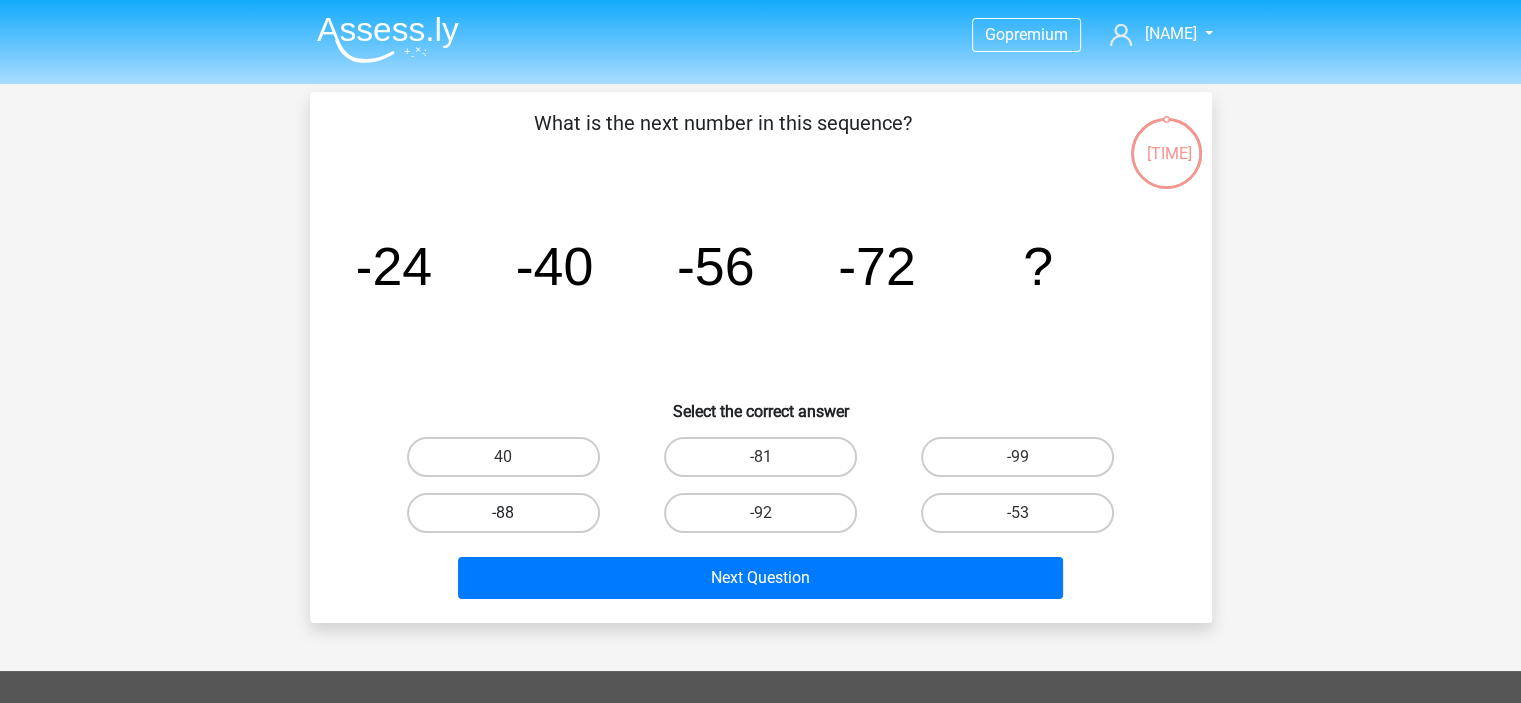 click on "-88" at bounding box center [503, 513] 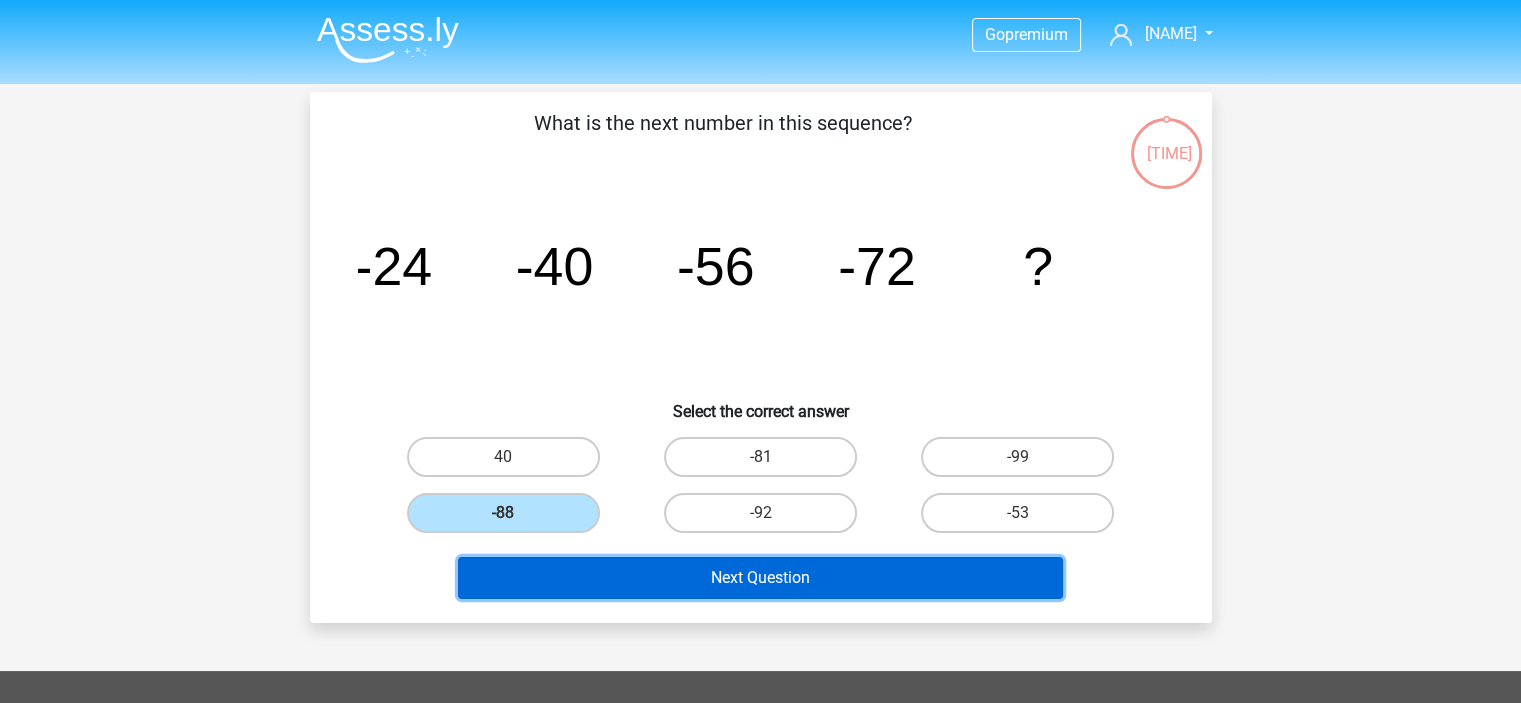 click on "Next Question" at bounding box center [760, 578] 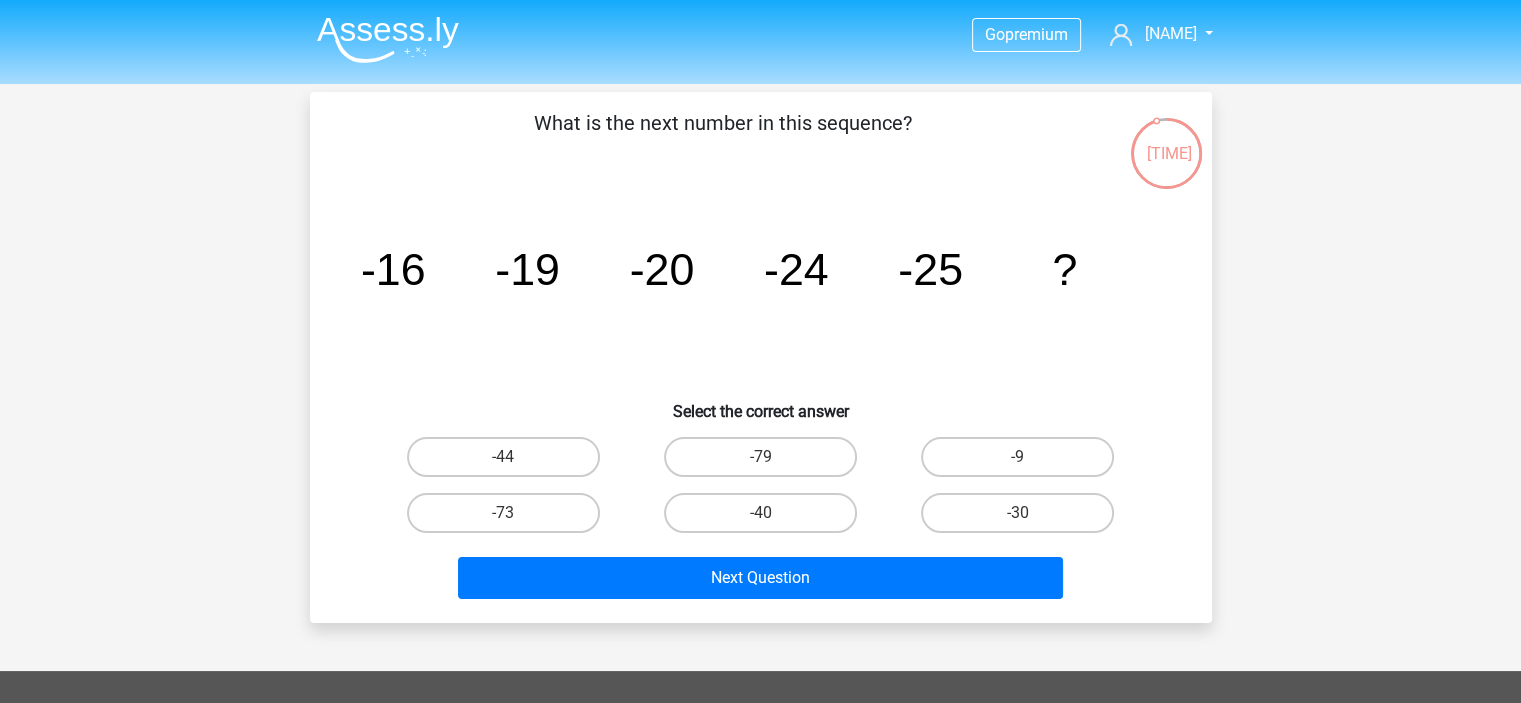 scroll, scrollTop: 2, scrollLeft: 0, axis: vertical 